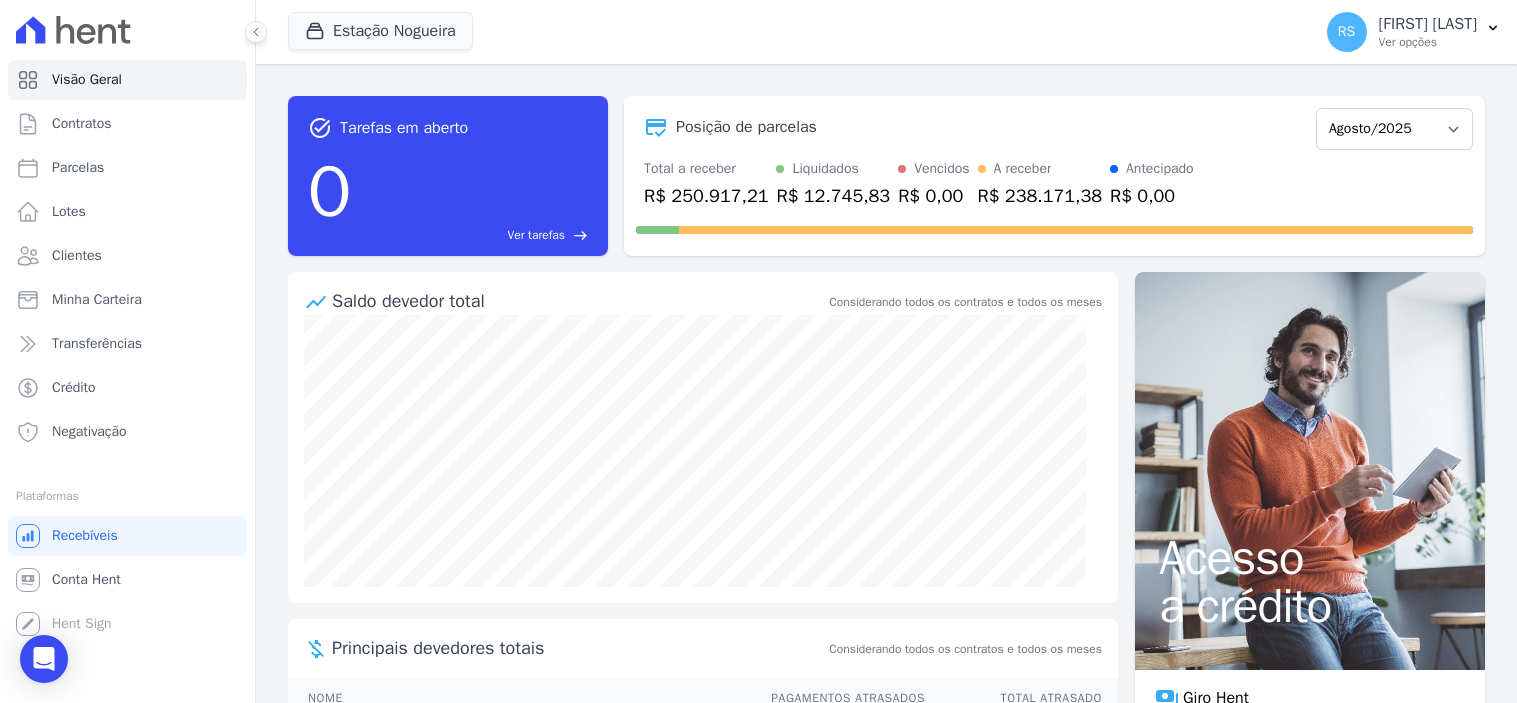 scroll, scrollTop: 0, scrollLeft: 0, axis: both 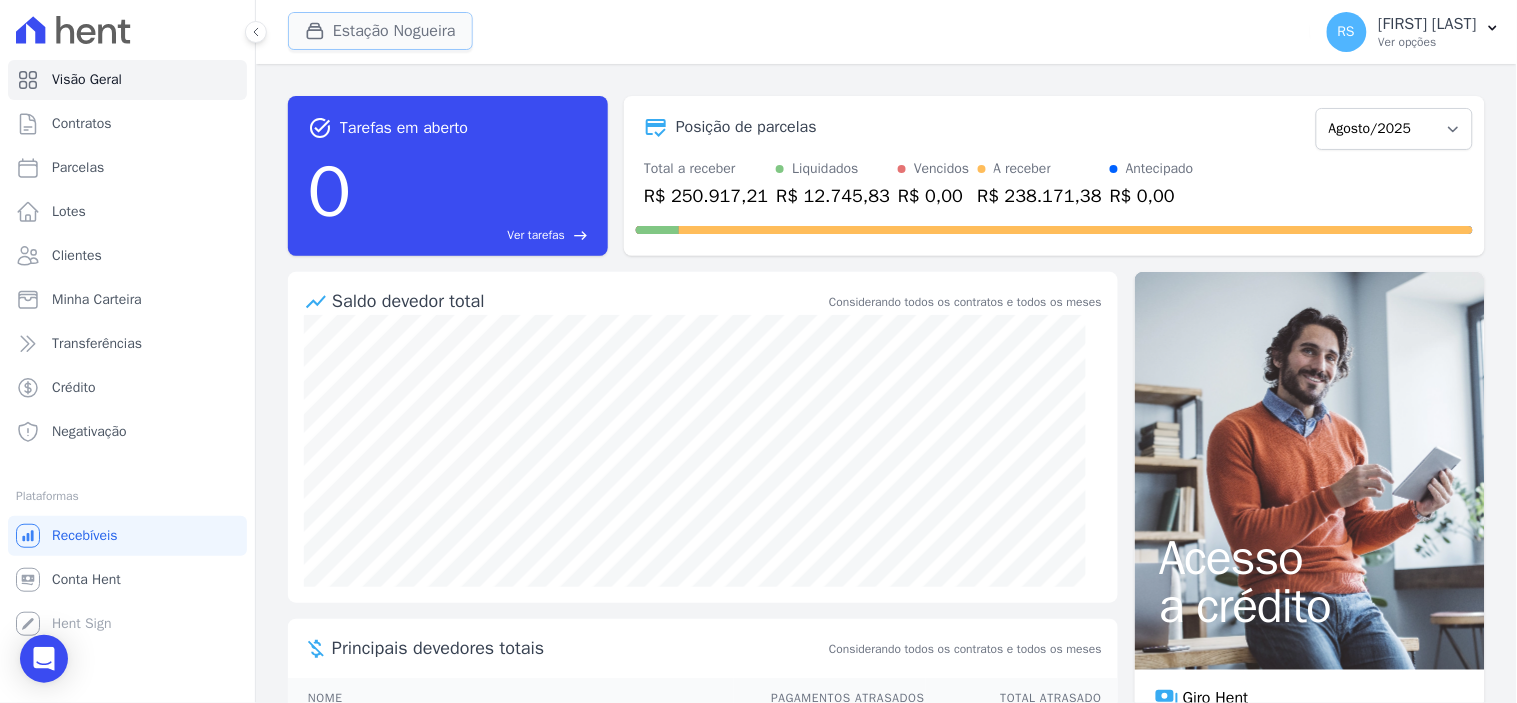 click on "Estação Nogueira" at bounding box center (380, 31) 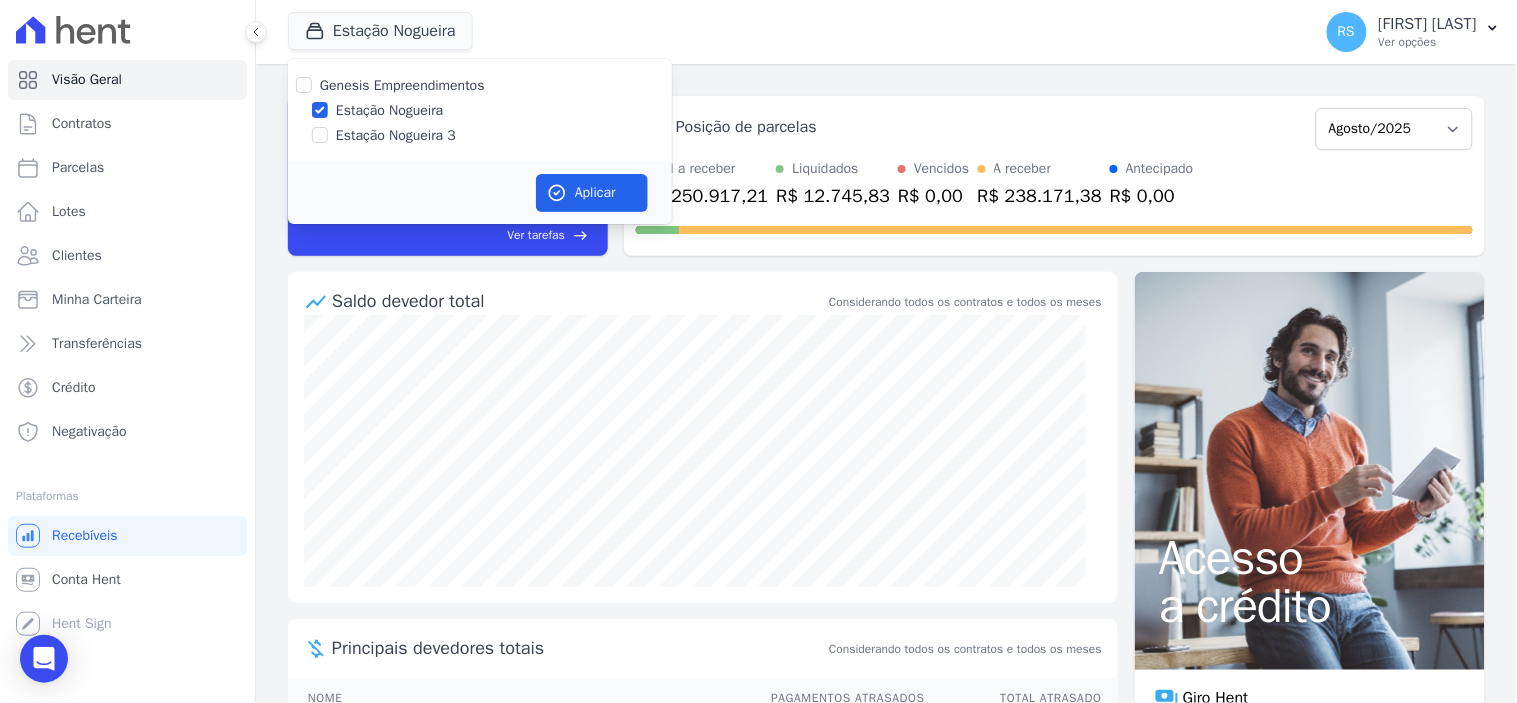 drag, startPoint x: 414, startPoint y: 133, endPoint x: 413, endPoint y: 104, distance: 29.017237 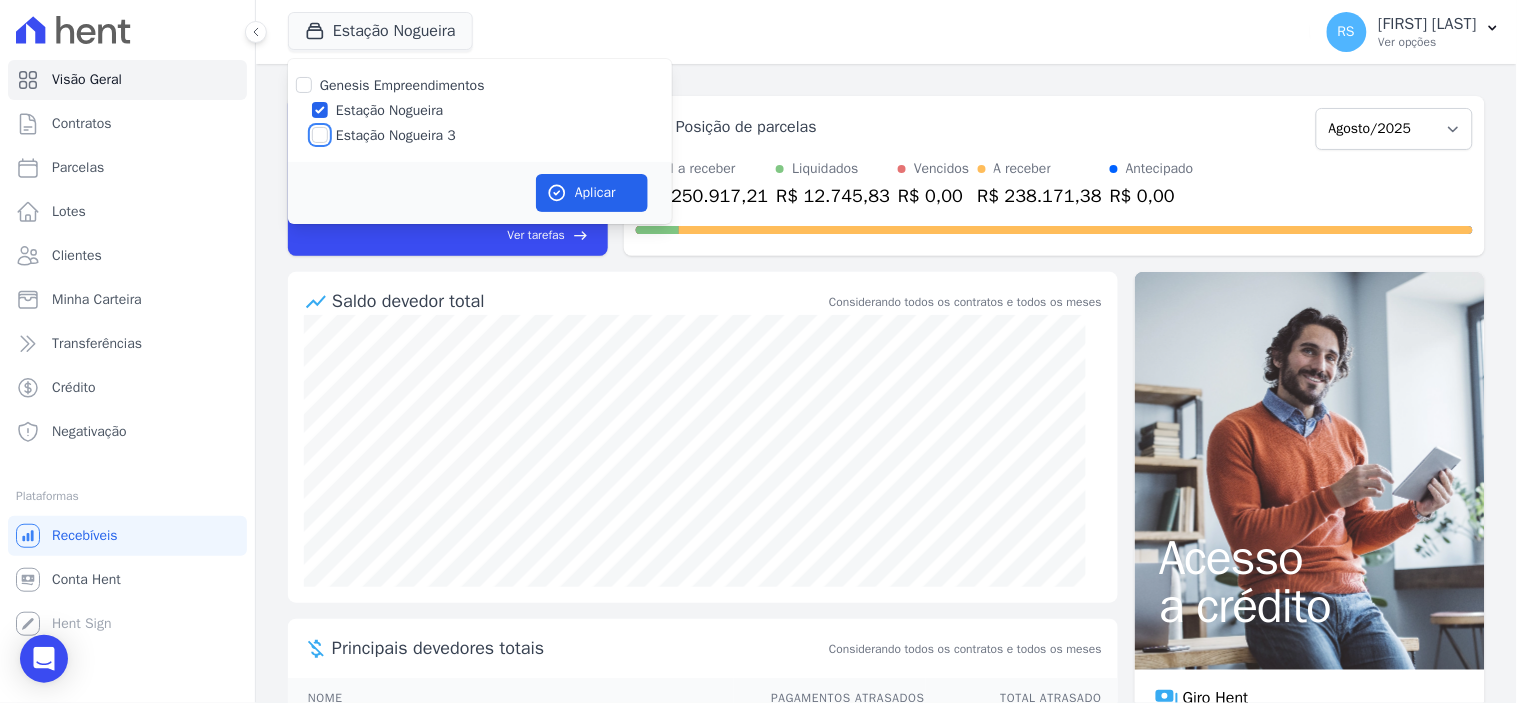 checkbox on "true" 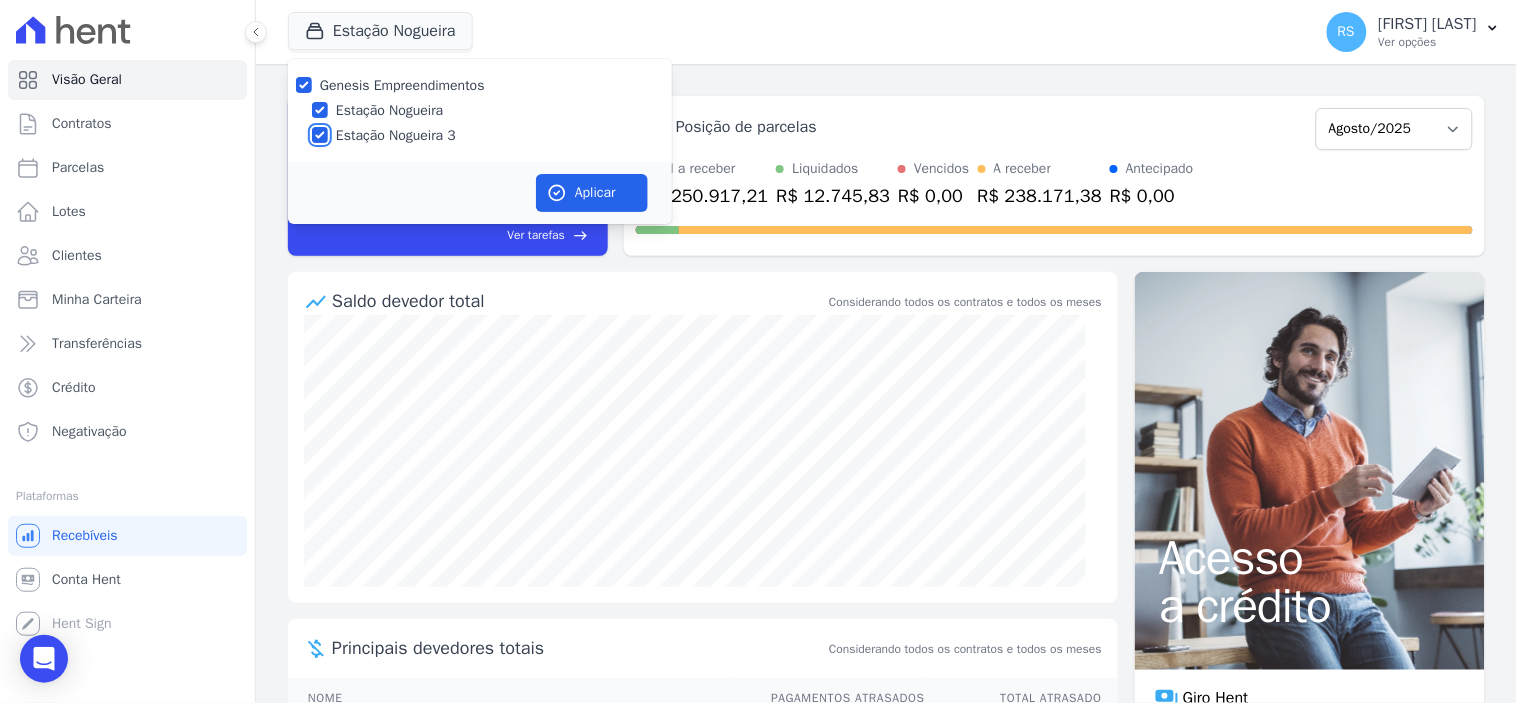 checkbox on "true" 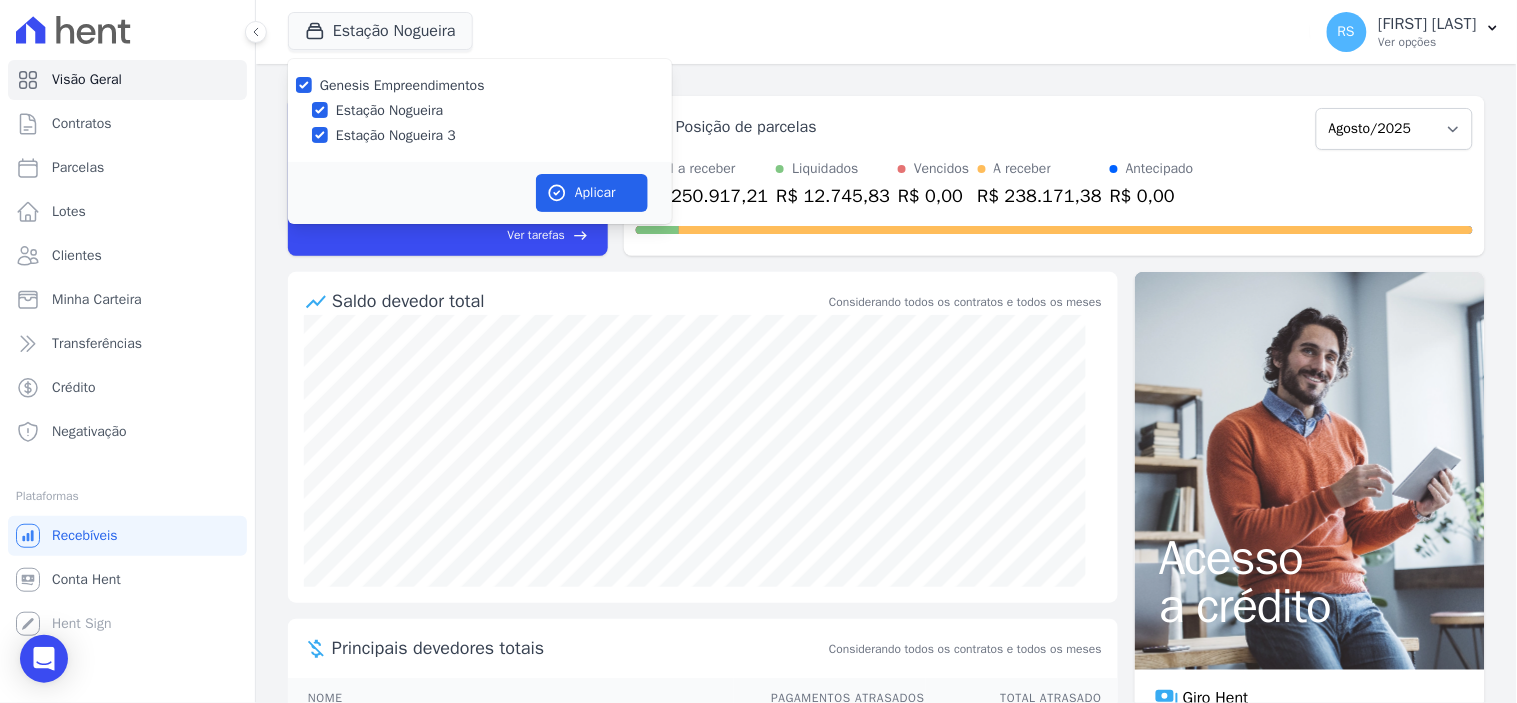 click on "Estação Nogueira" at bounding box center [389, 110] 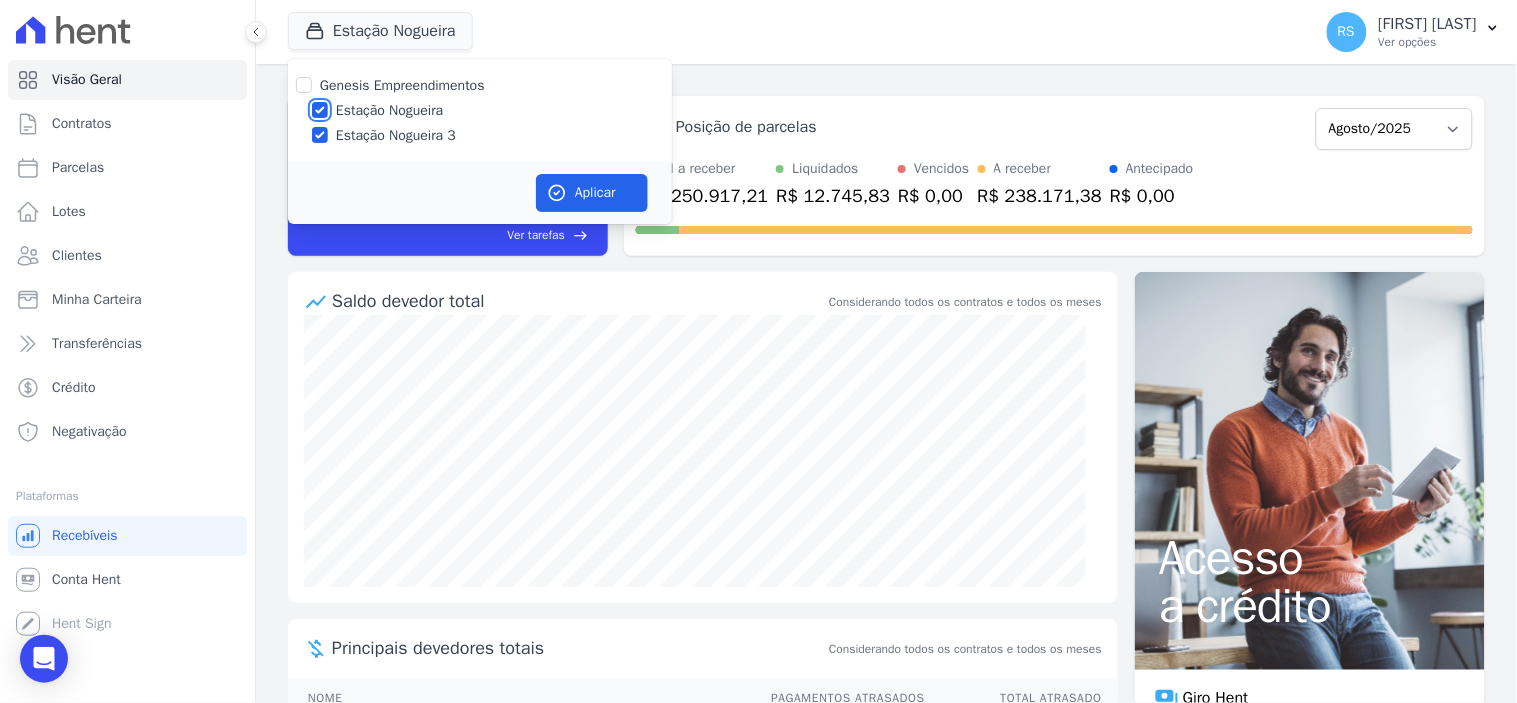 checkbox on "false" 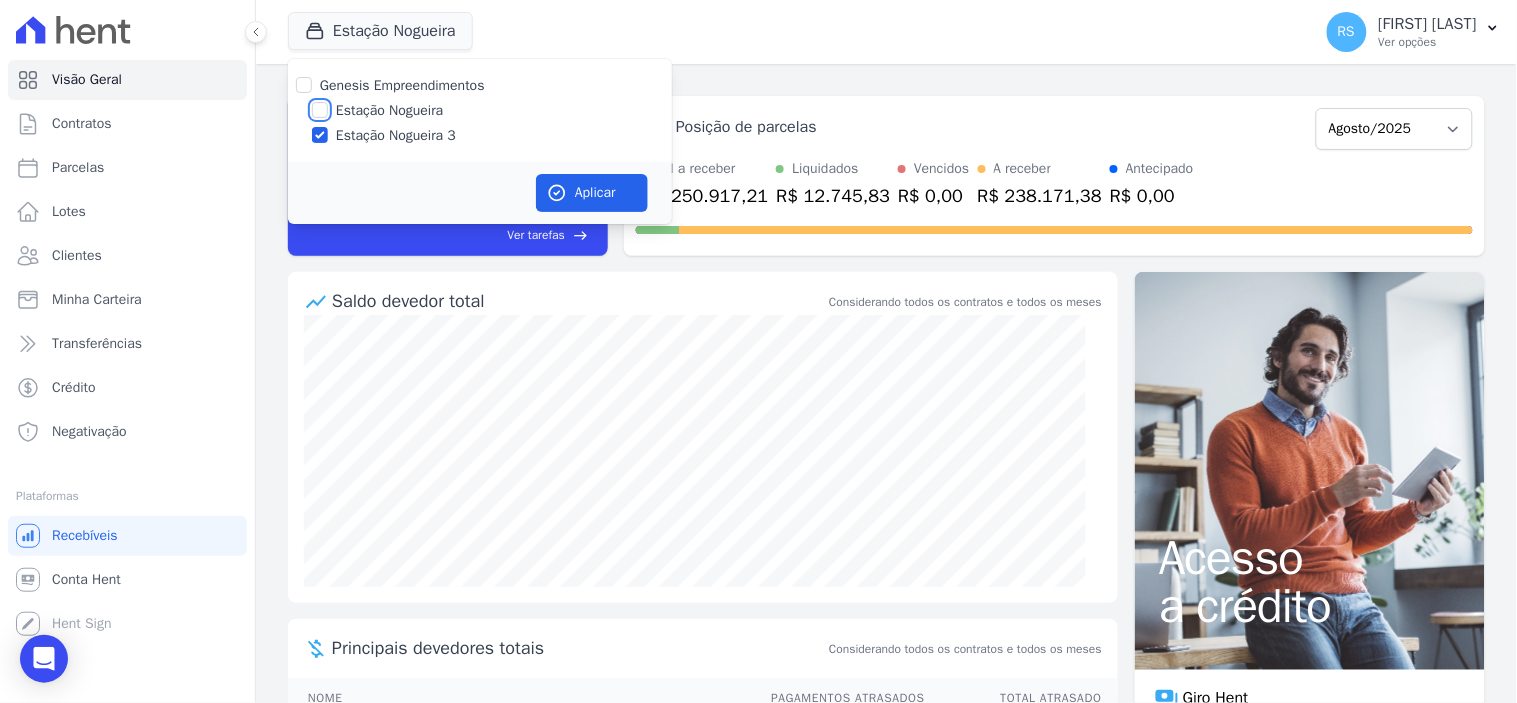 checkbox on "false" 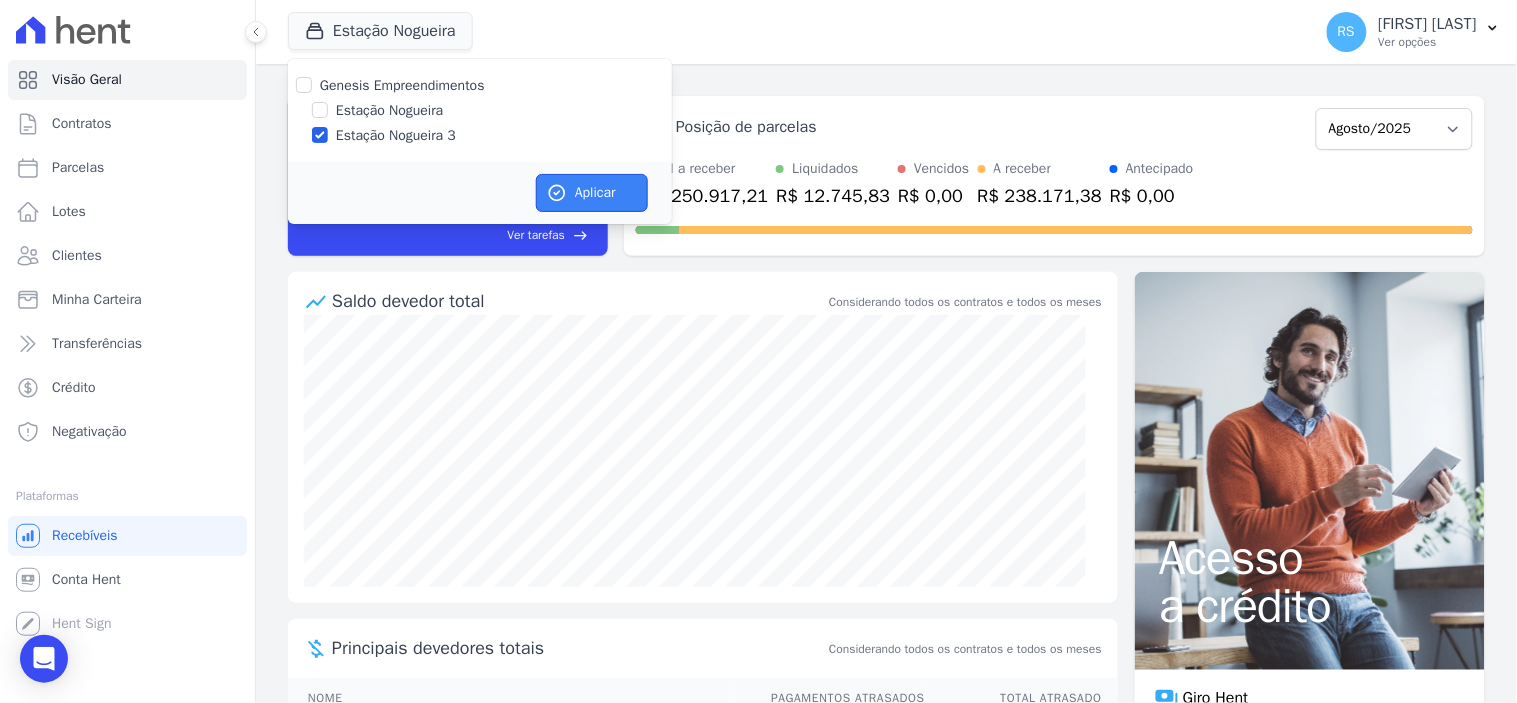 click on "Aplicar" at bounding box center [592, 193] 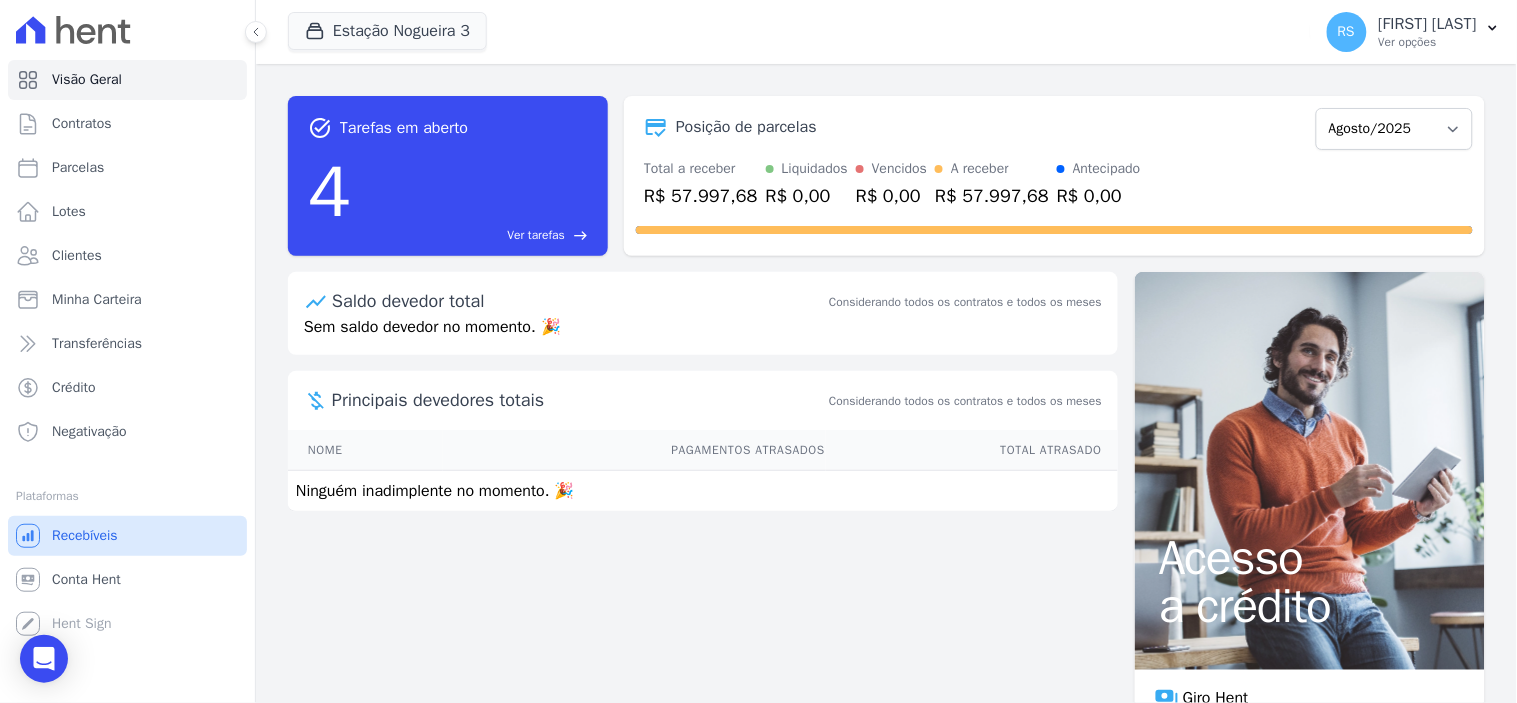 click on "Recebíveis" at bounding box center [85, 536] 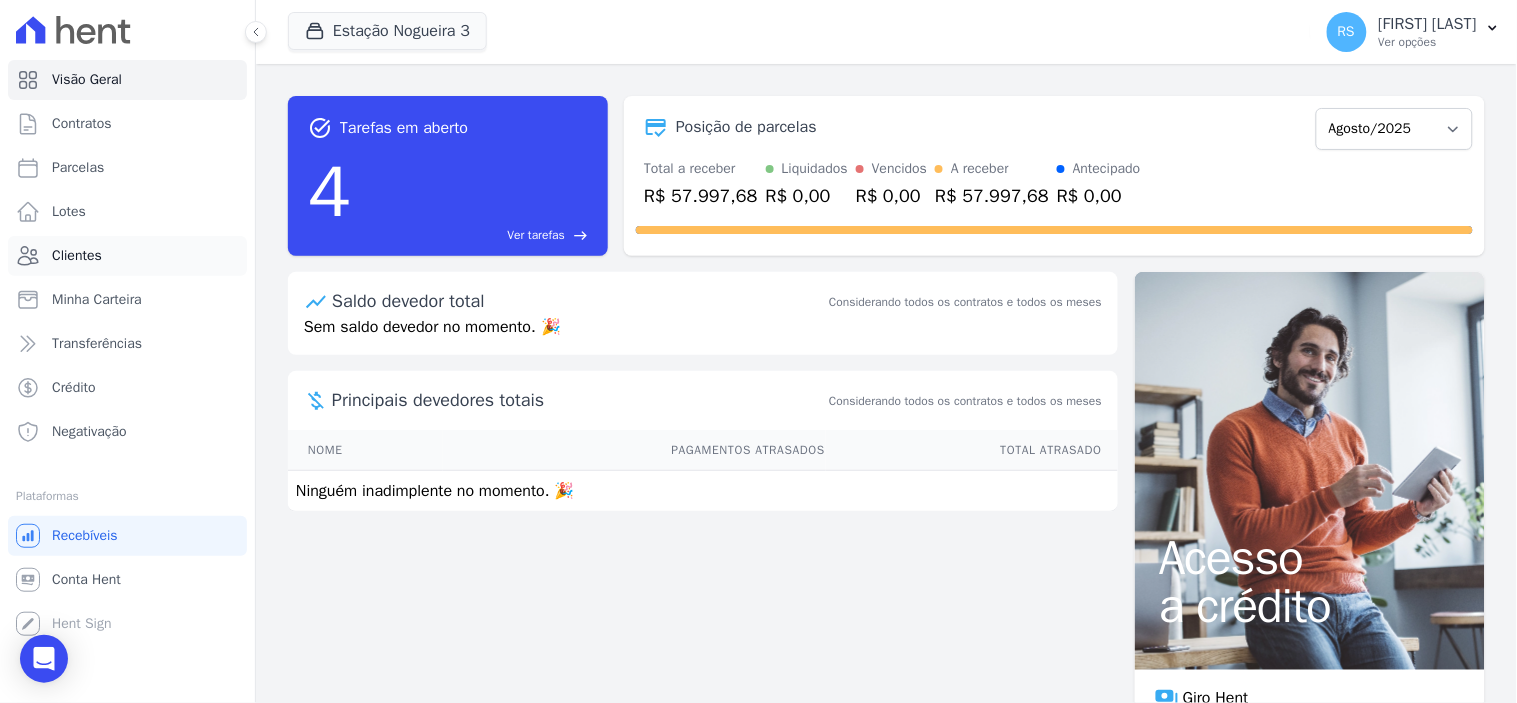 click on "Clientes" at bounding box center (127, 256) 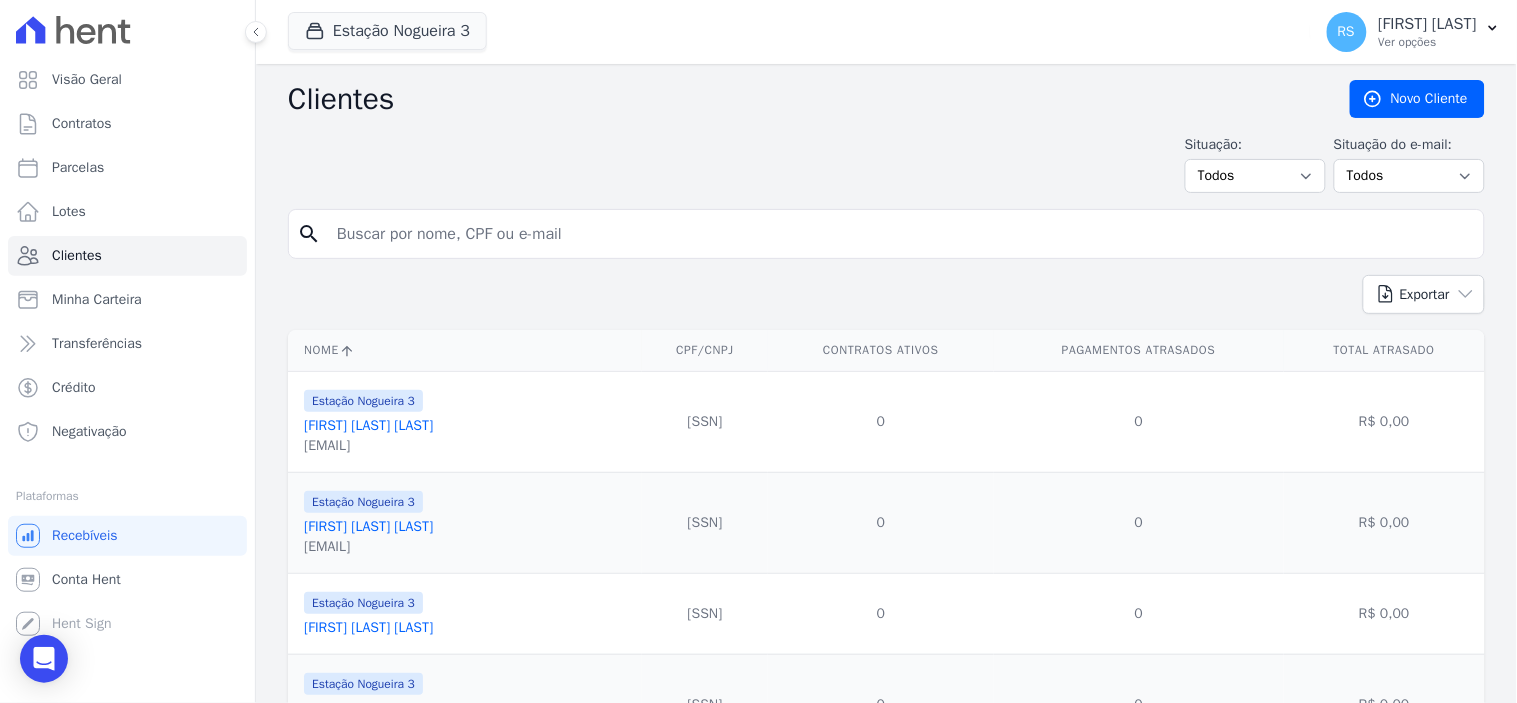 click at bounding box center [900, 234] 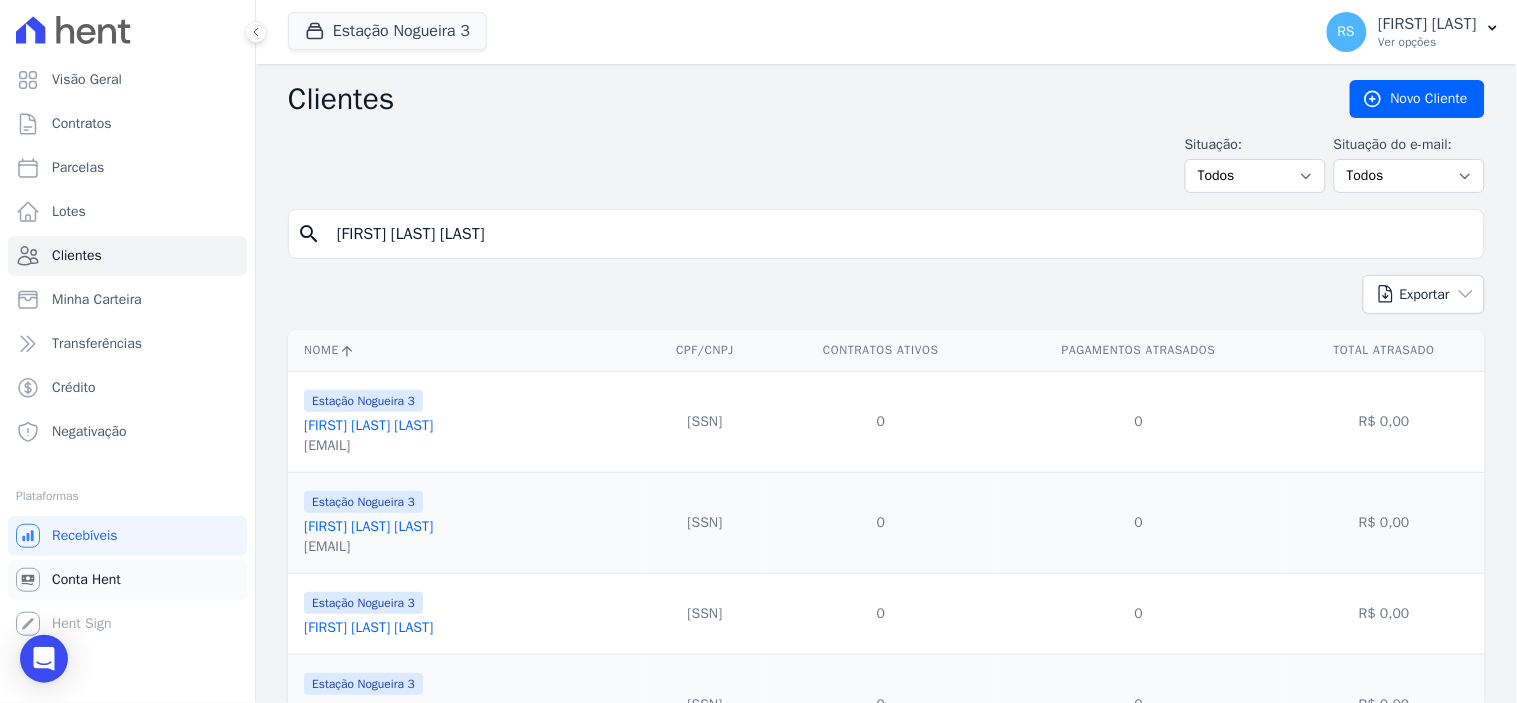 type on "[FIRST] [LAST] [LAST]" 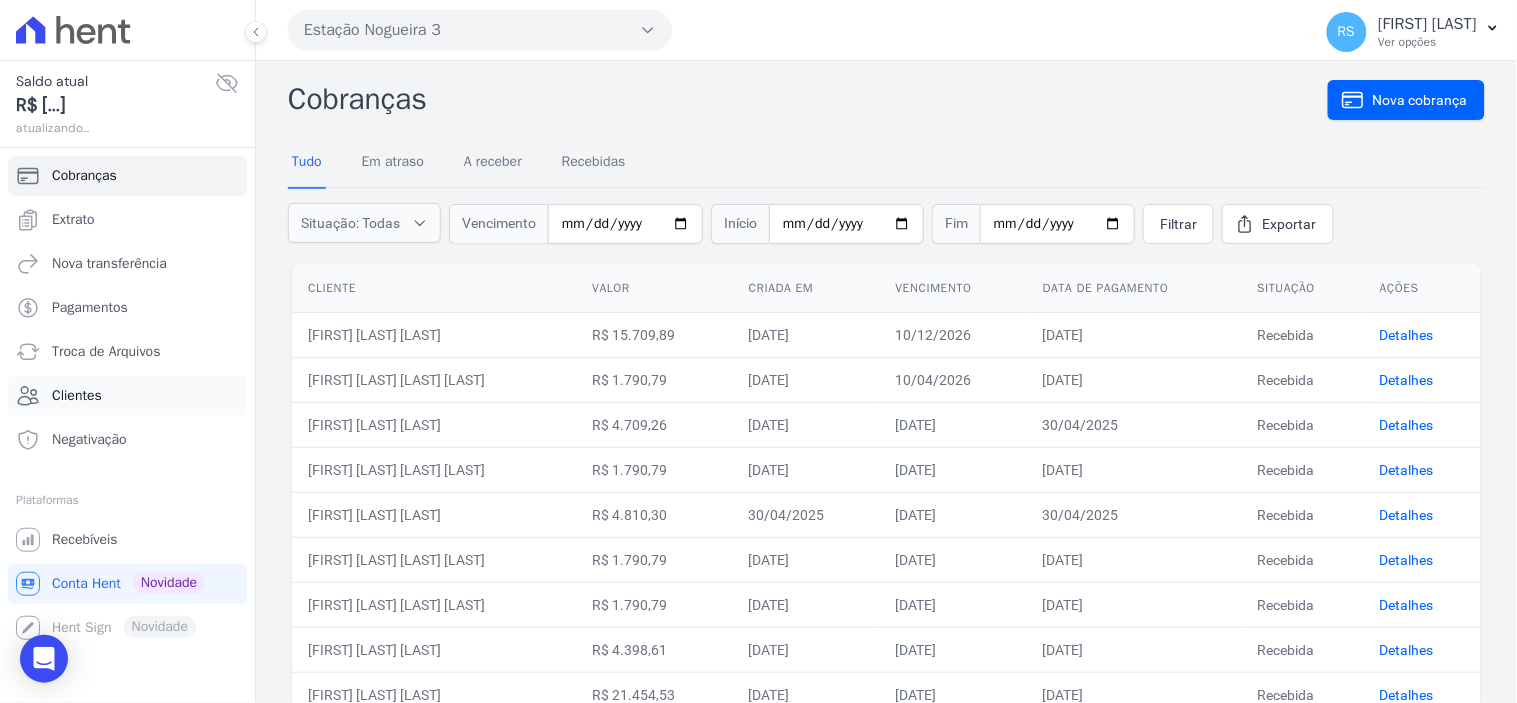 click on "Clientes" at bounding box center (127, 396) 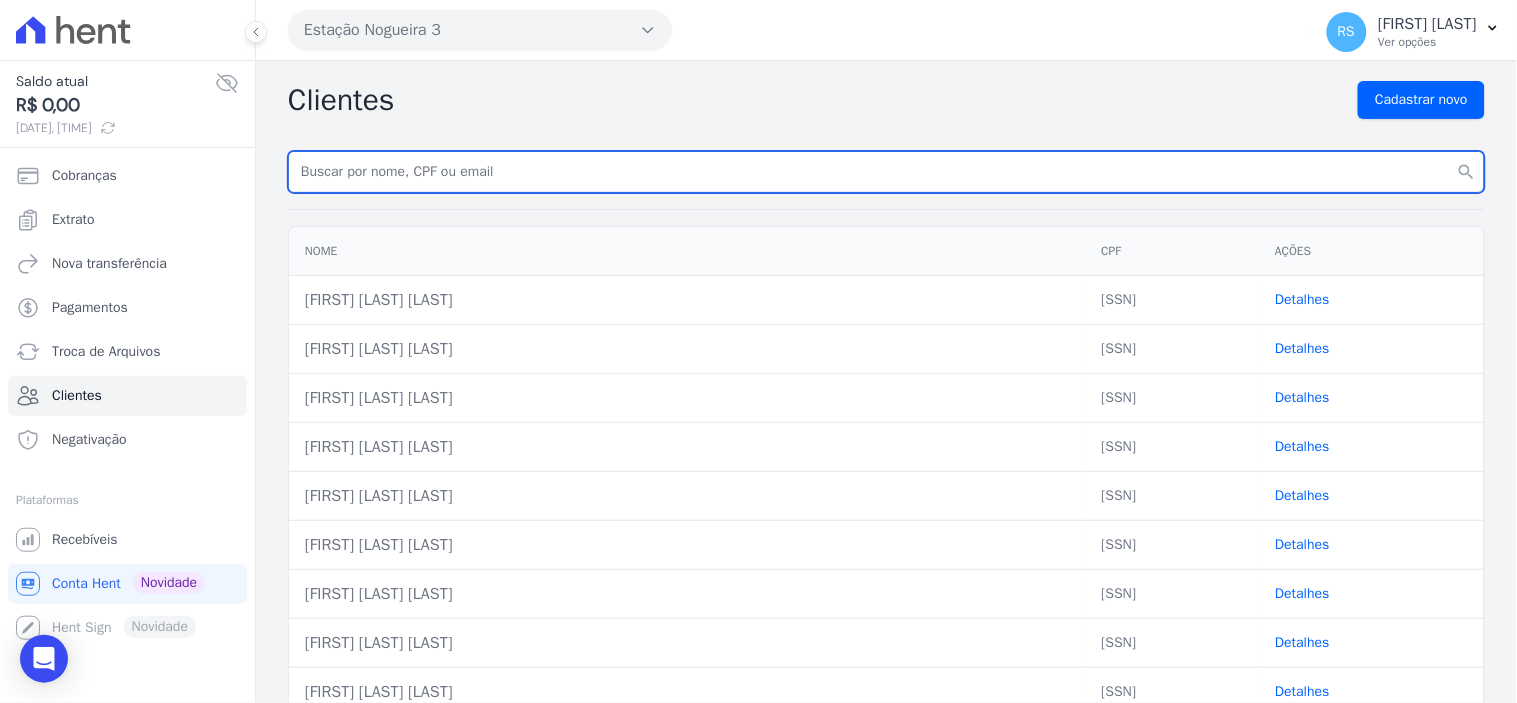 click at bounding box center [886, 172] 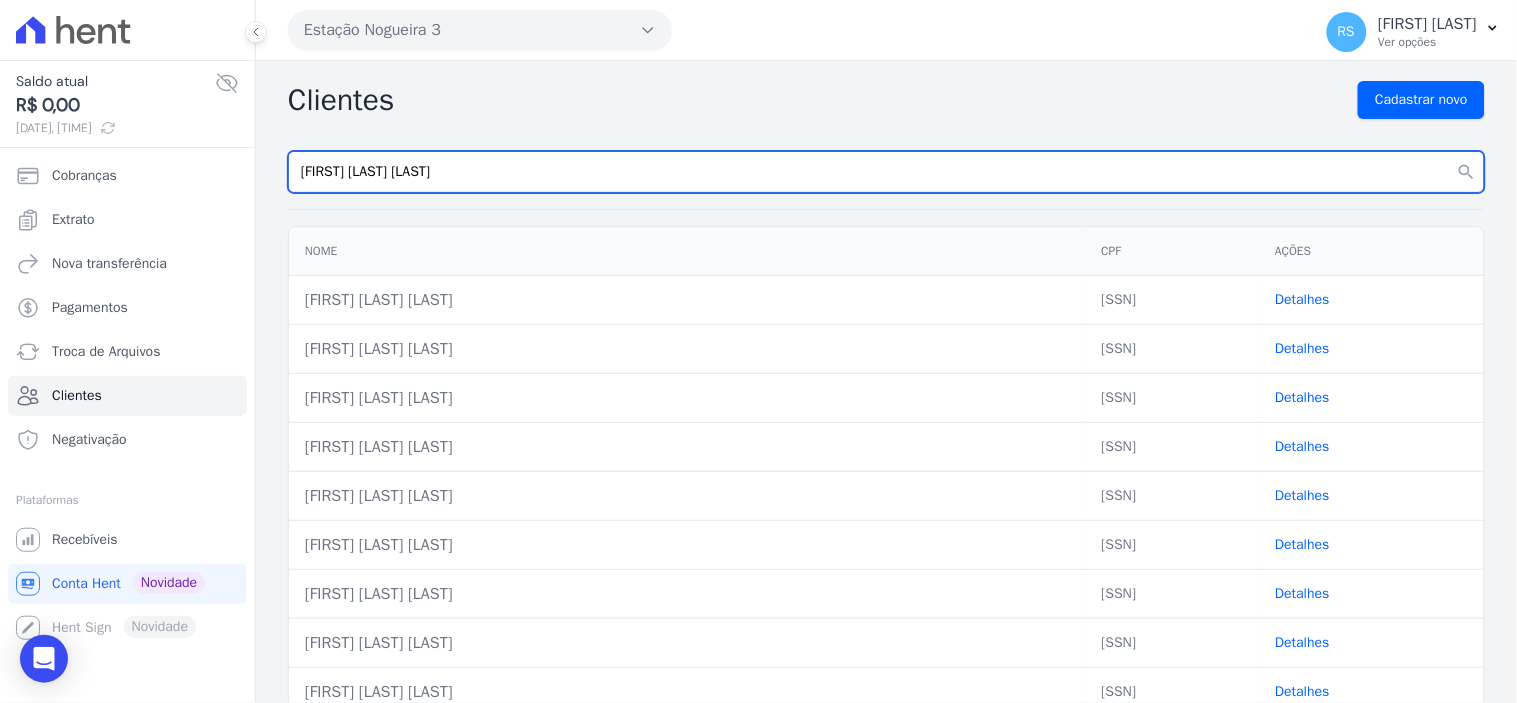 type on "[FIRST] [LAST] [LAST]" 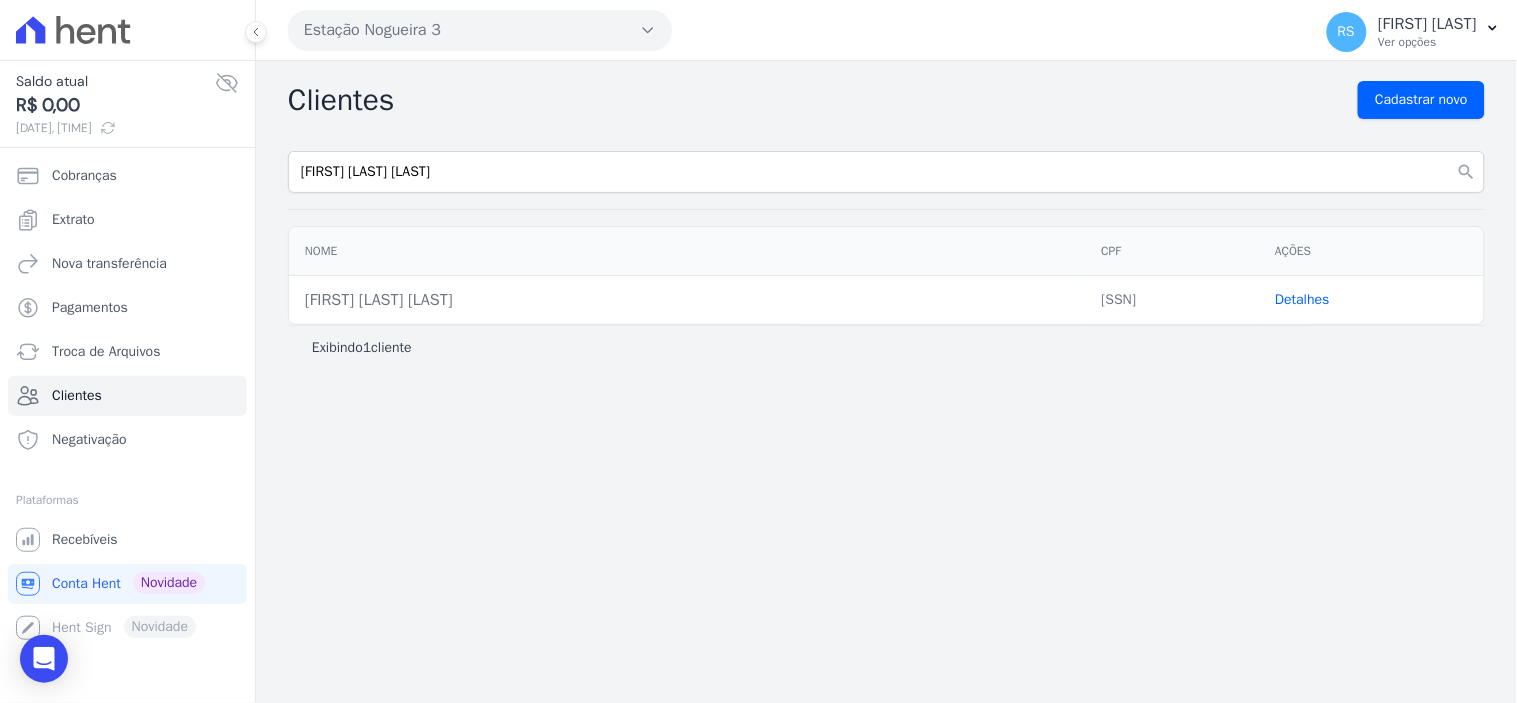 click on "Detalhes" at bounding box center [1302, 299] 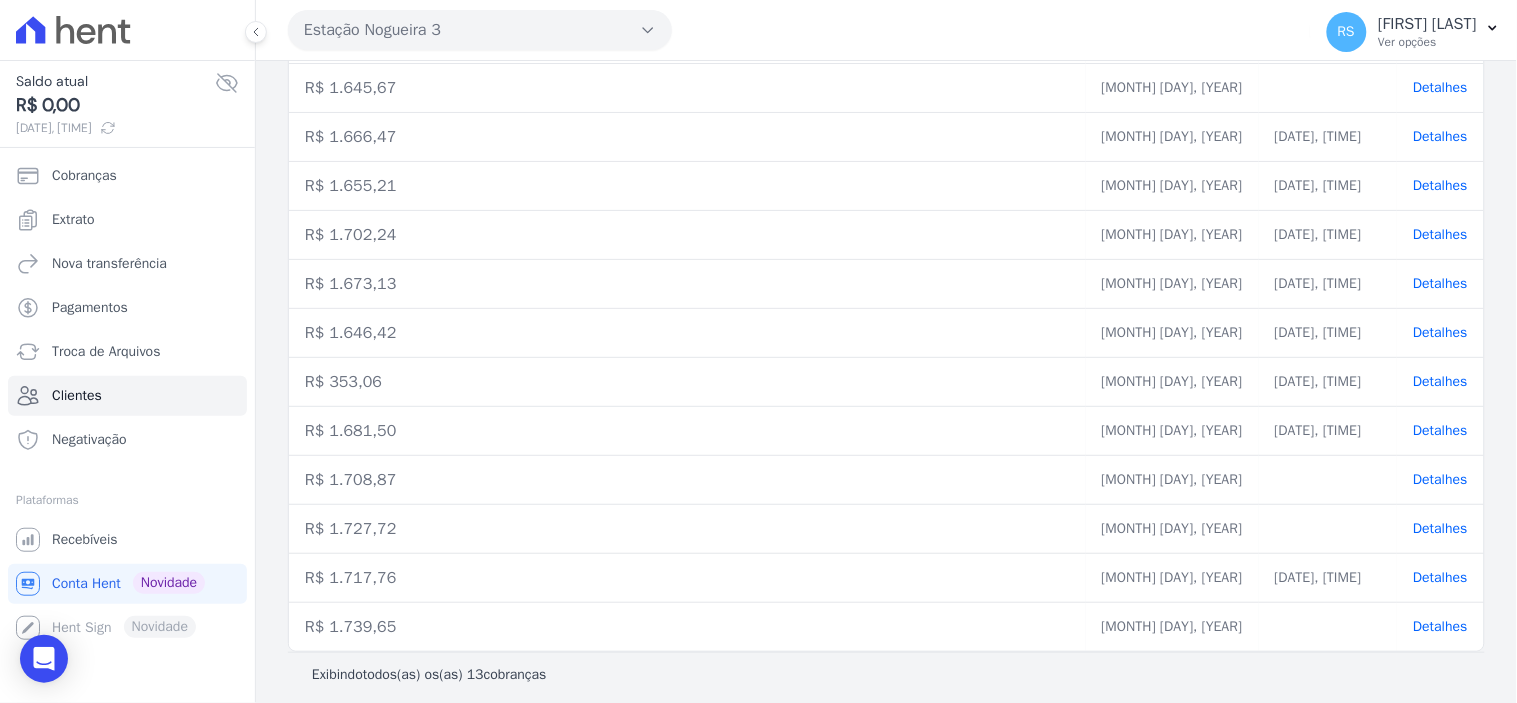 scroll, scrollTop: 406, scrollLeft: 0, axis: vertical 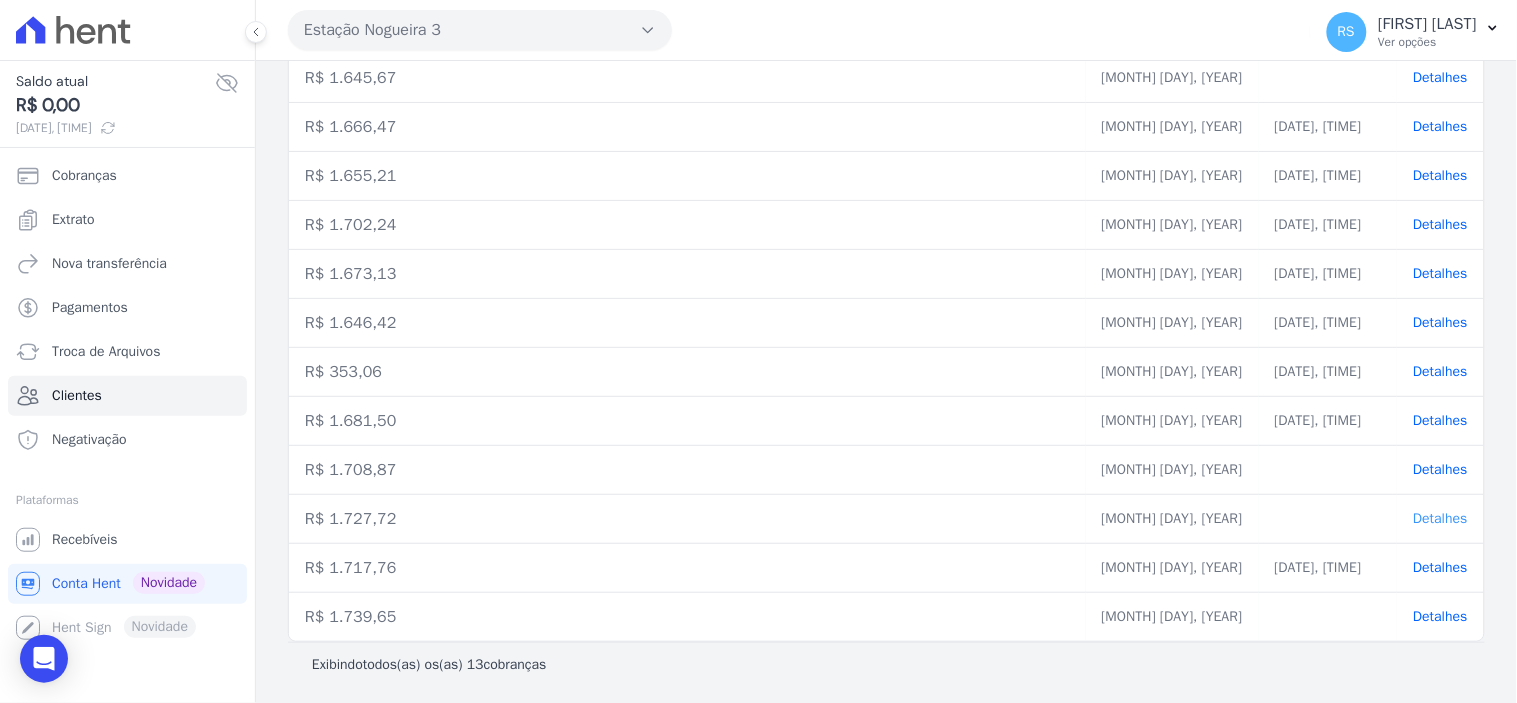 click on "Detalhes" at bounding box center [1440, 518] 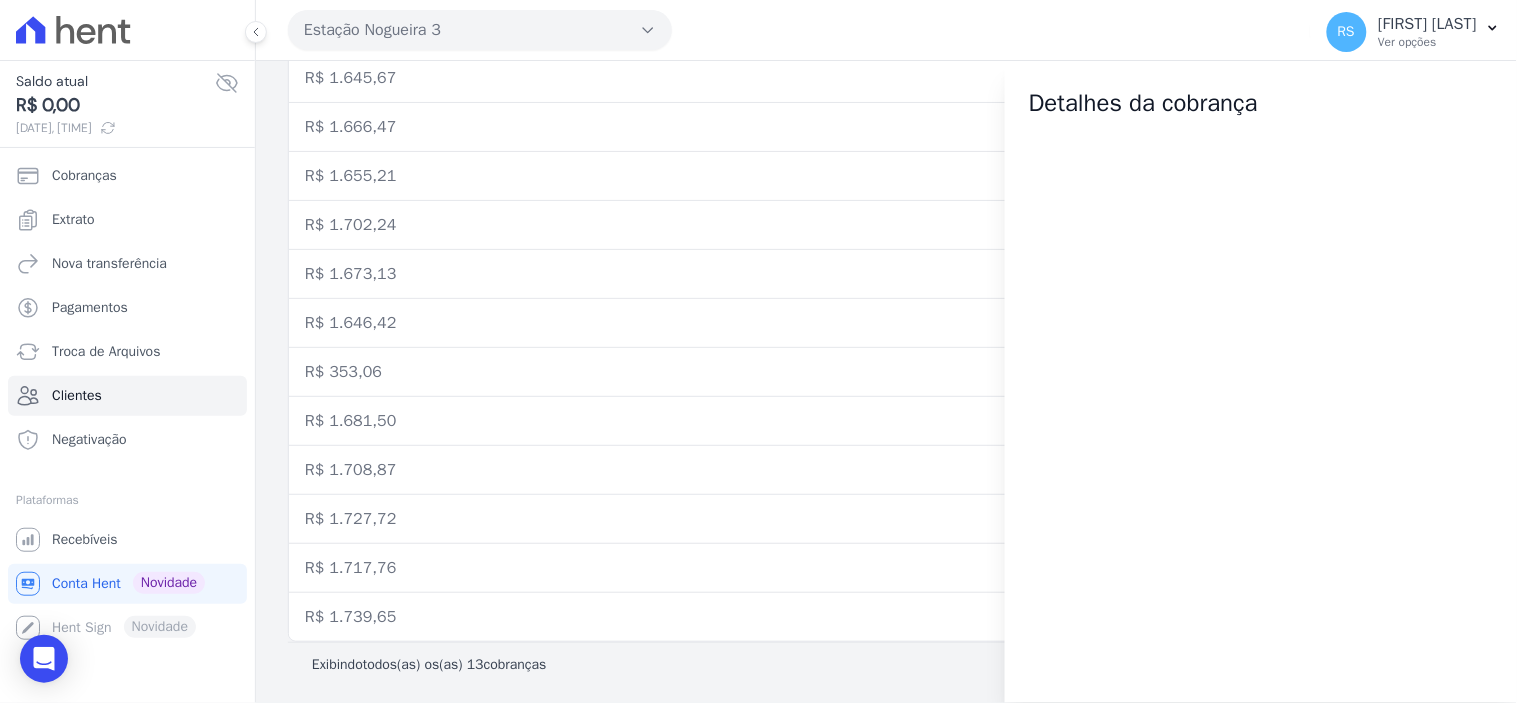 click on "R$ 1.702,24" at bounding box center [687, 225] 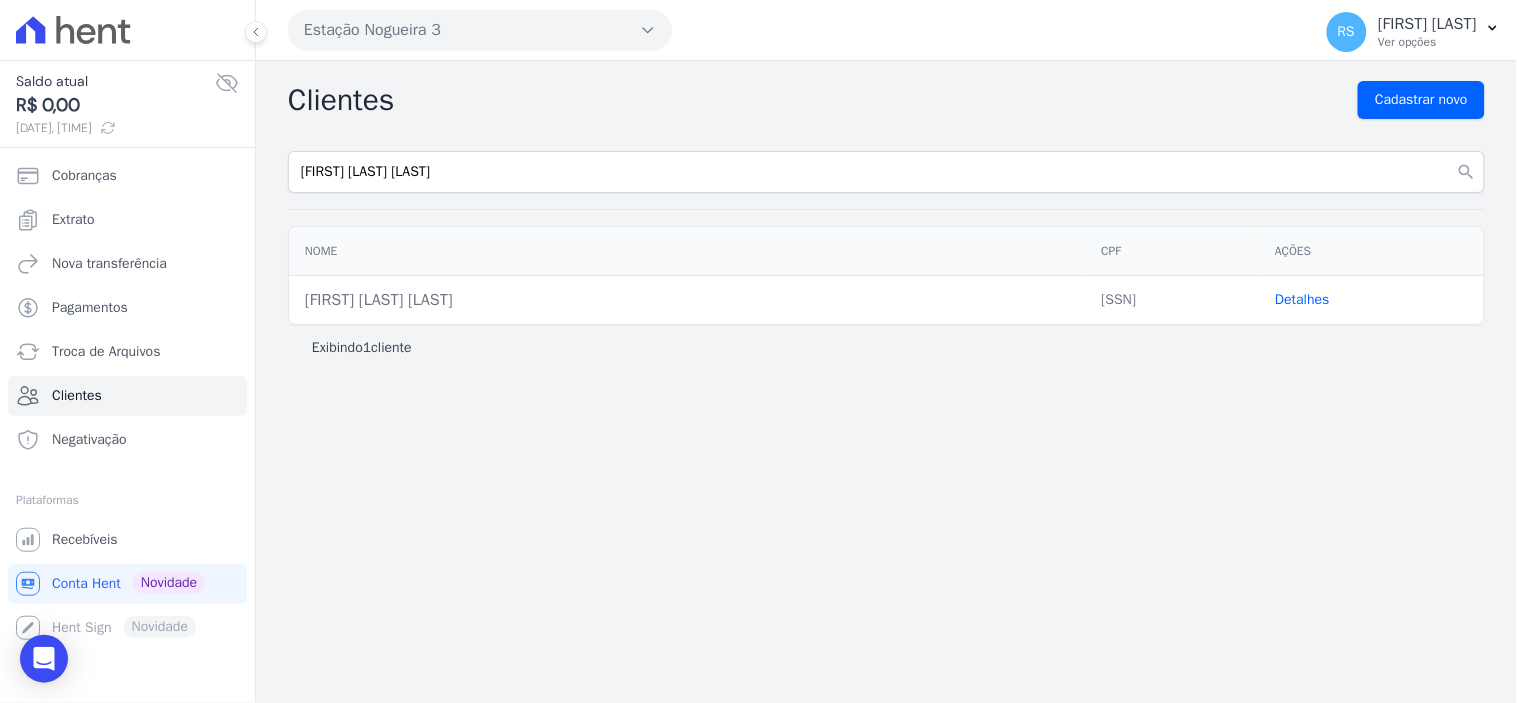 click on "Detalhes" at bounding box center (1302, 299) 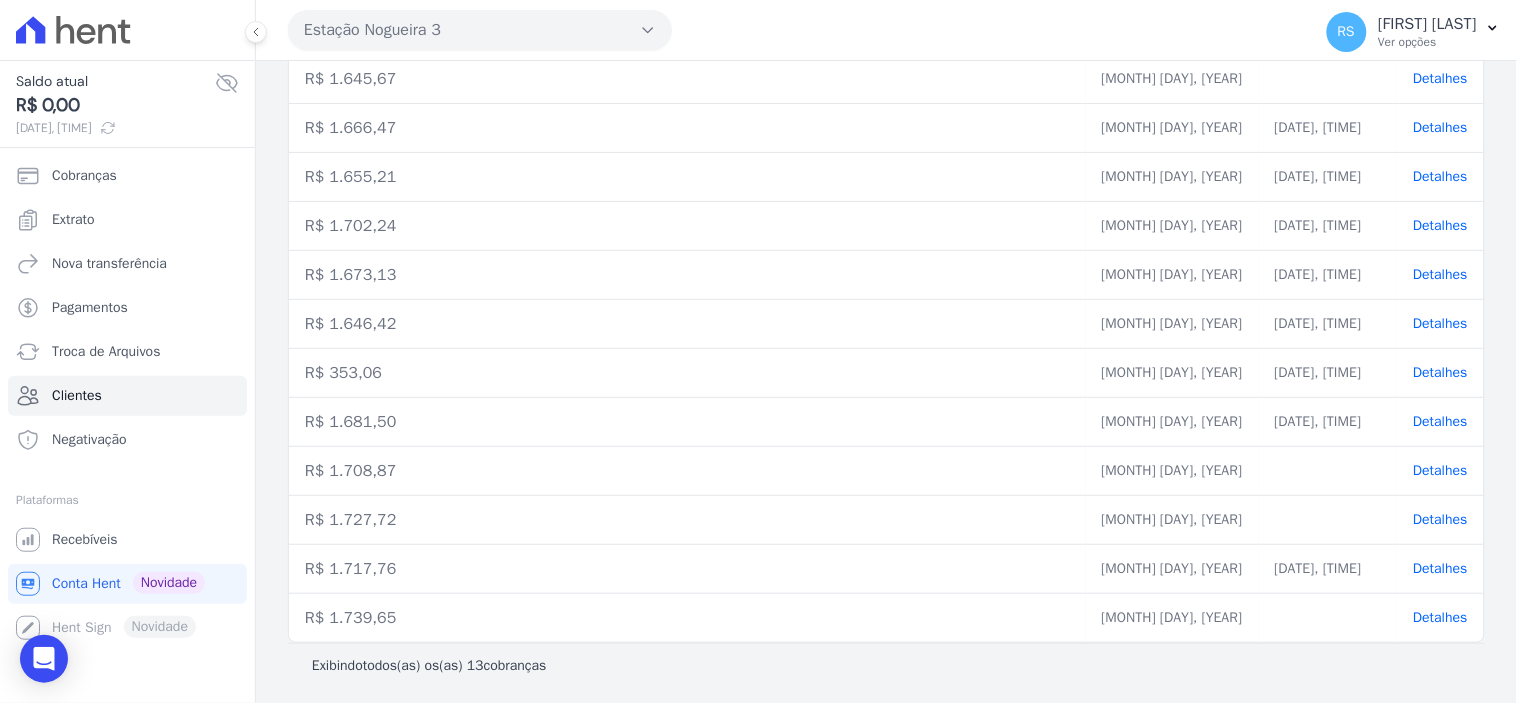 scroll, scrollTop: 406, scrollLeft: 0, axis: vertical 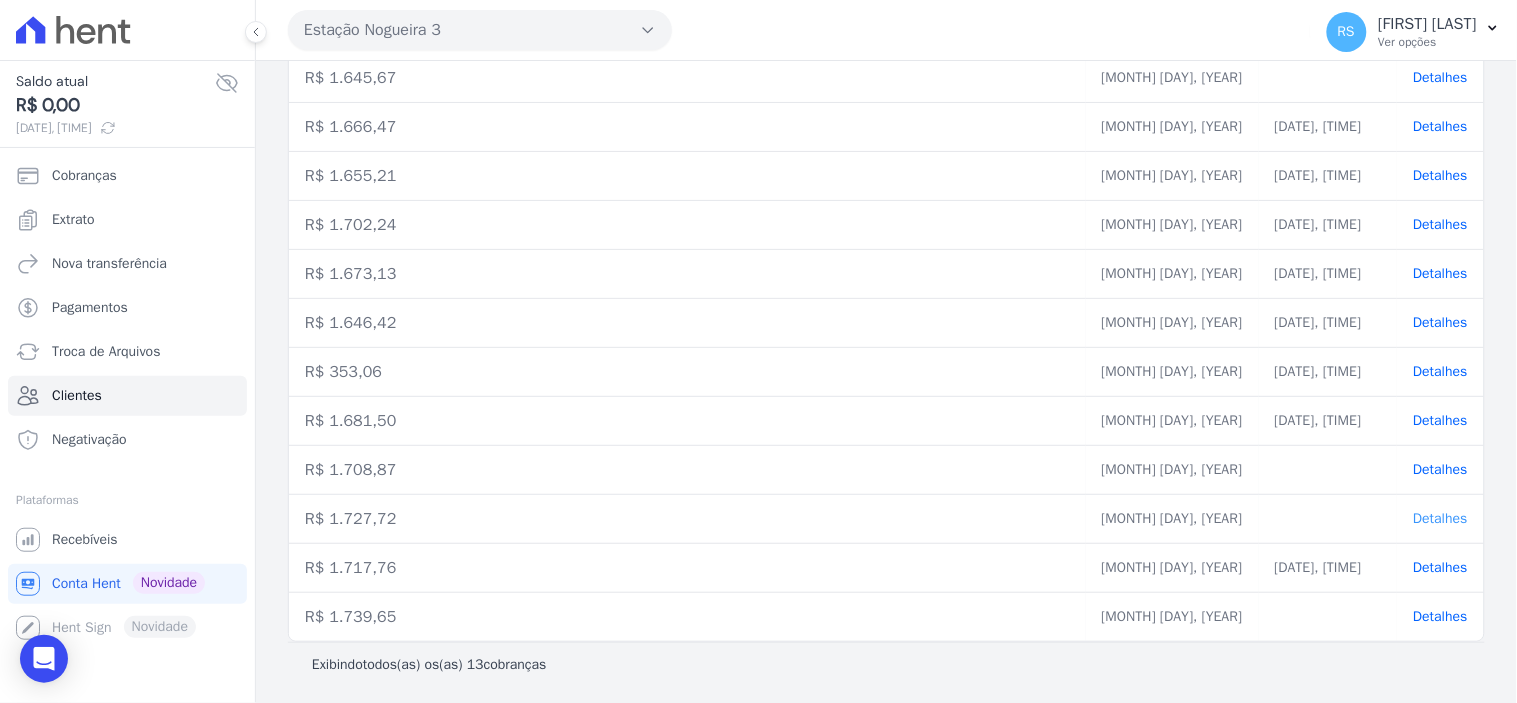 click on "Detalhes" at bounding box center (1440, 518) 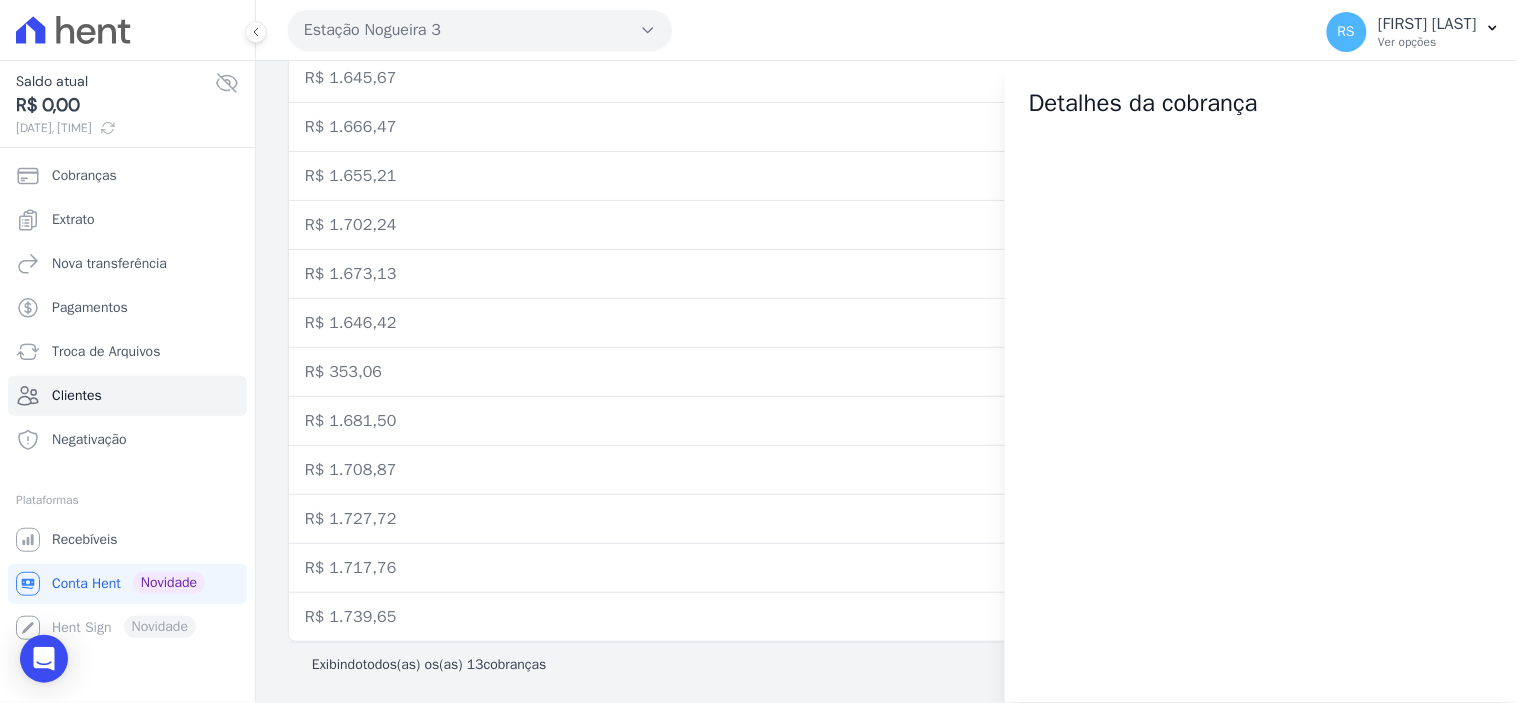 click on "R$ 1.708,87" at bounding box center [687, 470] 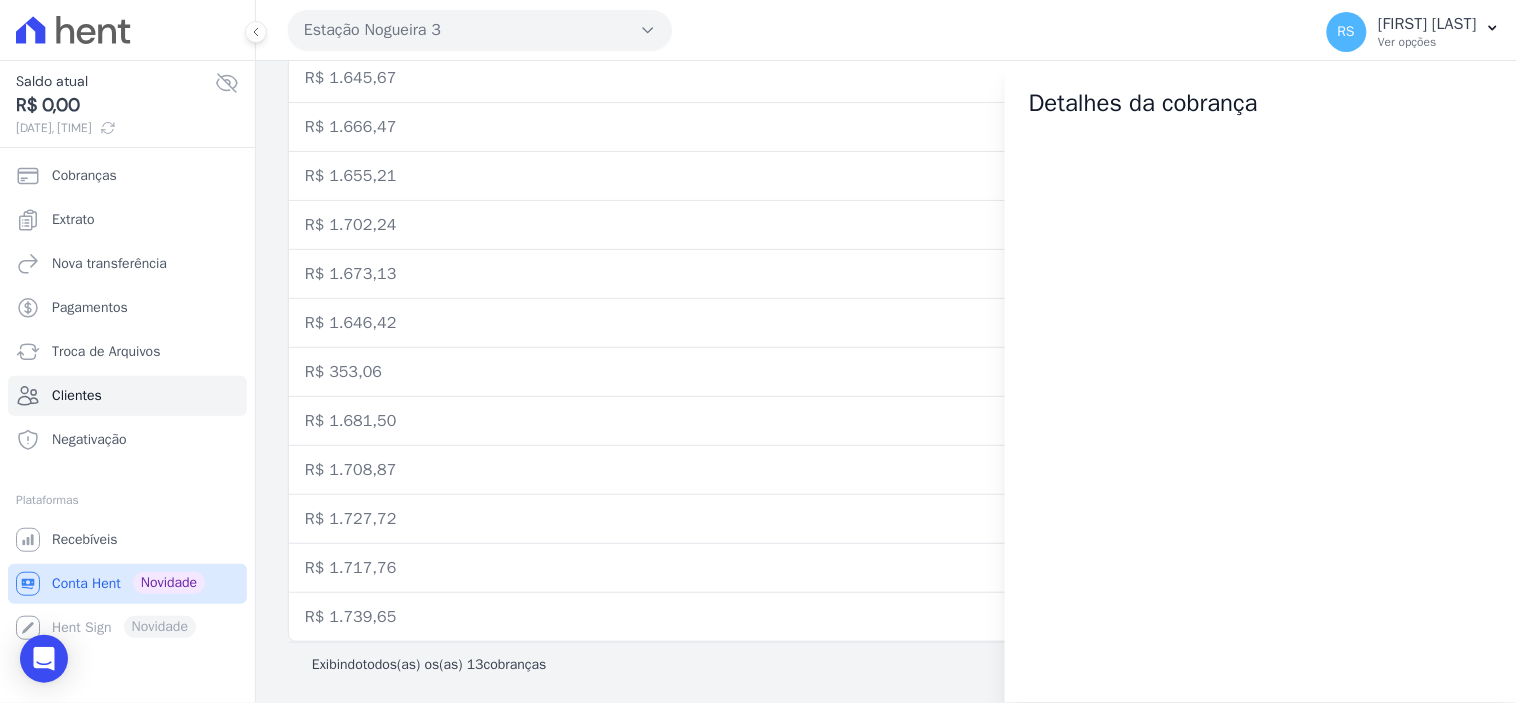 click on "Conta Hent" at bounding box center [86, 584] 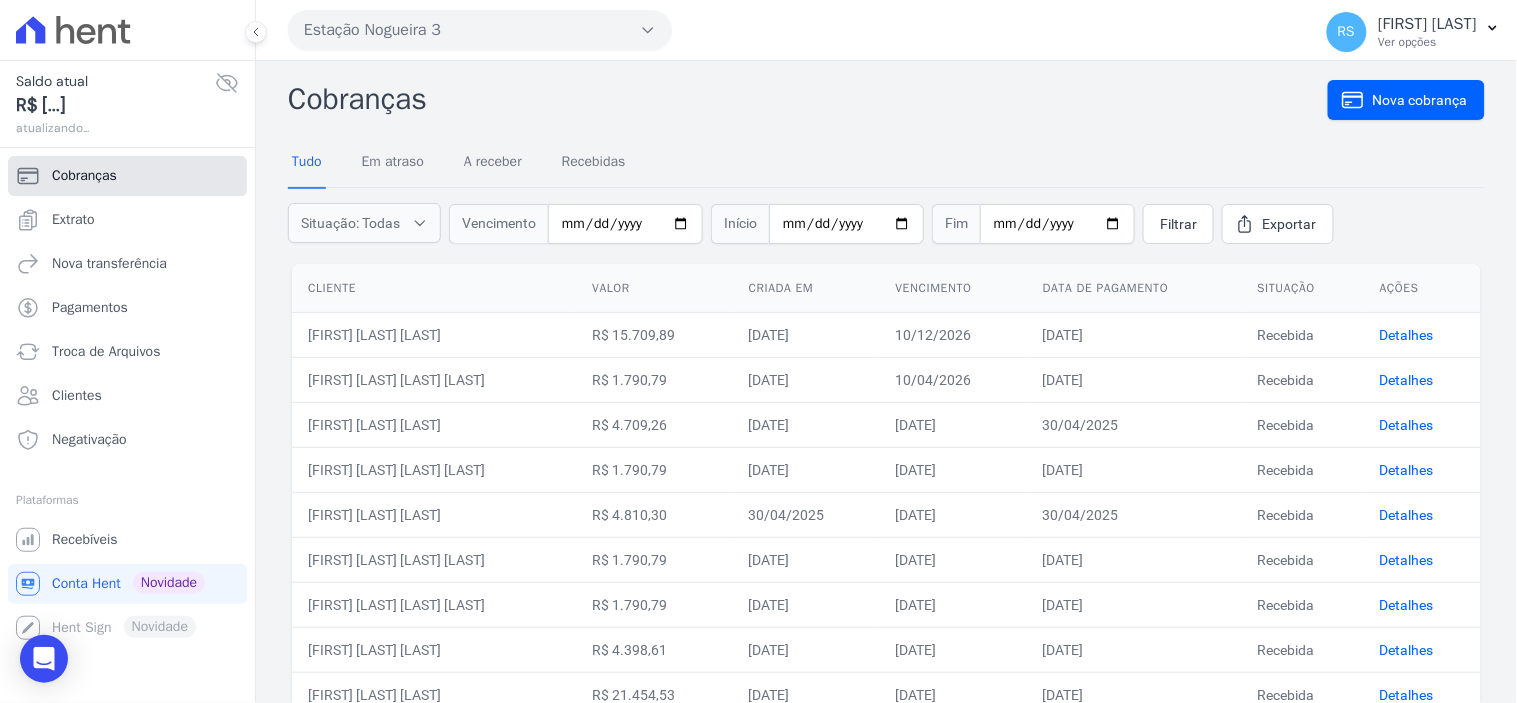 click on "Cobranças" at bounding box center (127, 176) 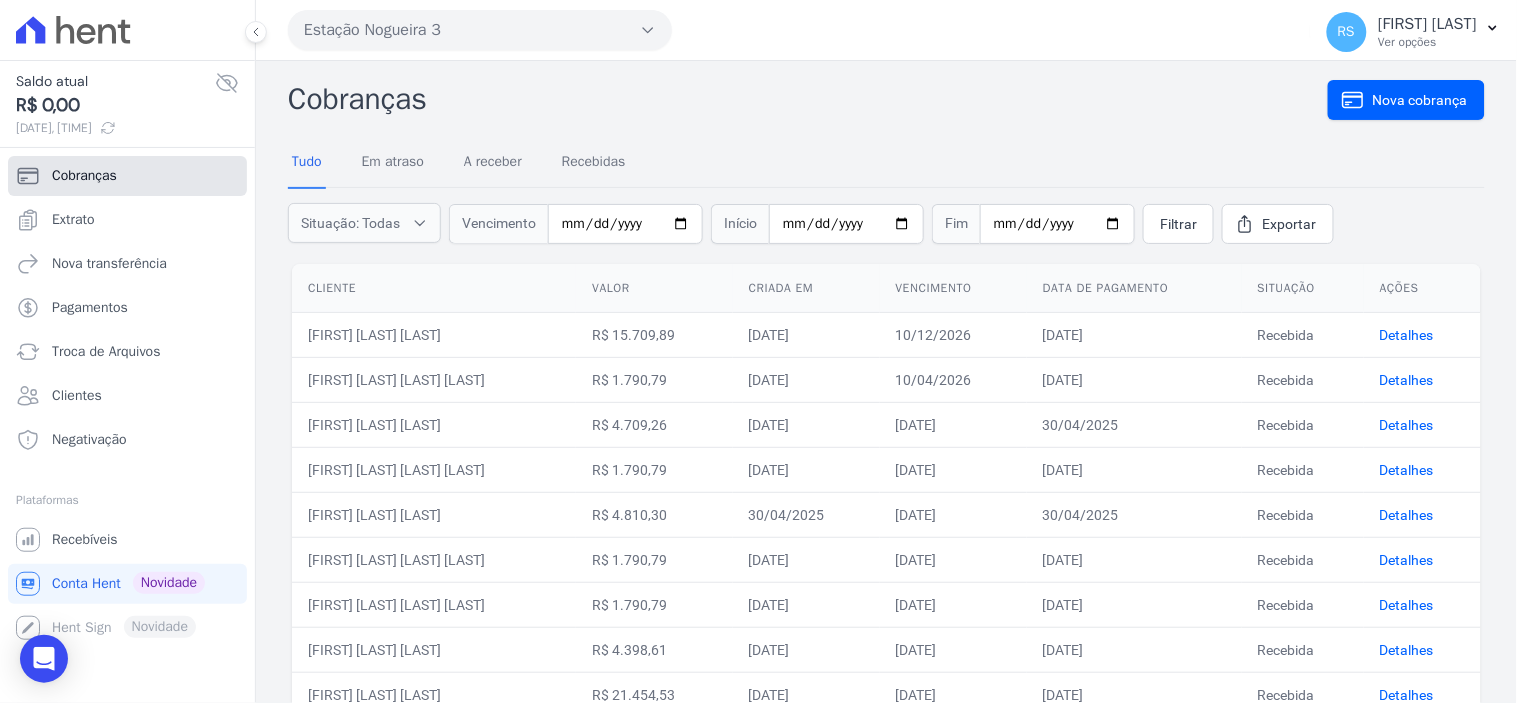 click on "Cobranças" at bounding box center [84, 176] 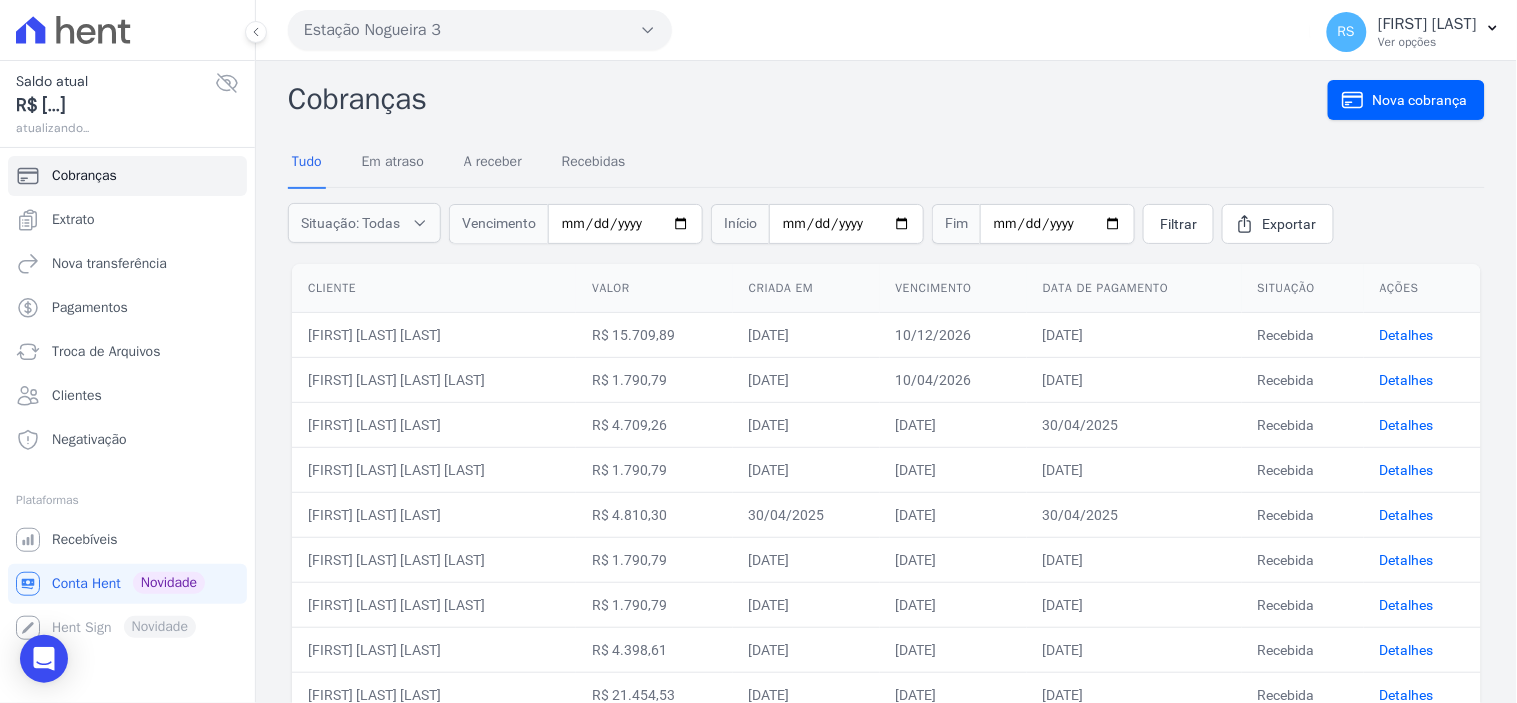 click at bounding box center [625, 224] 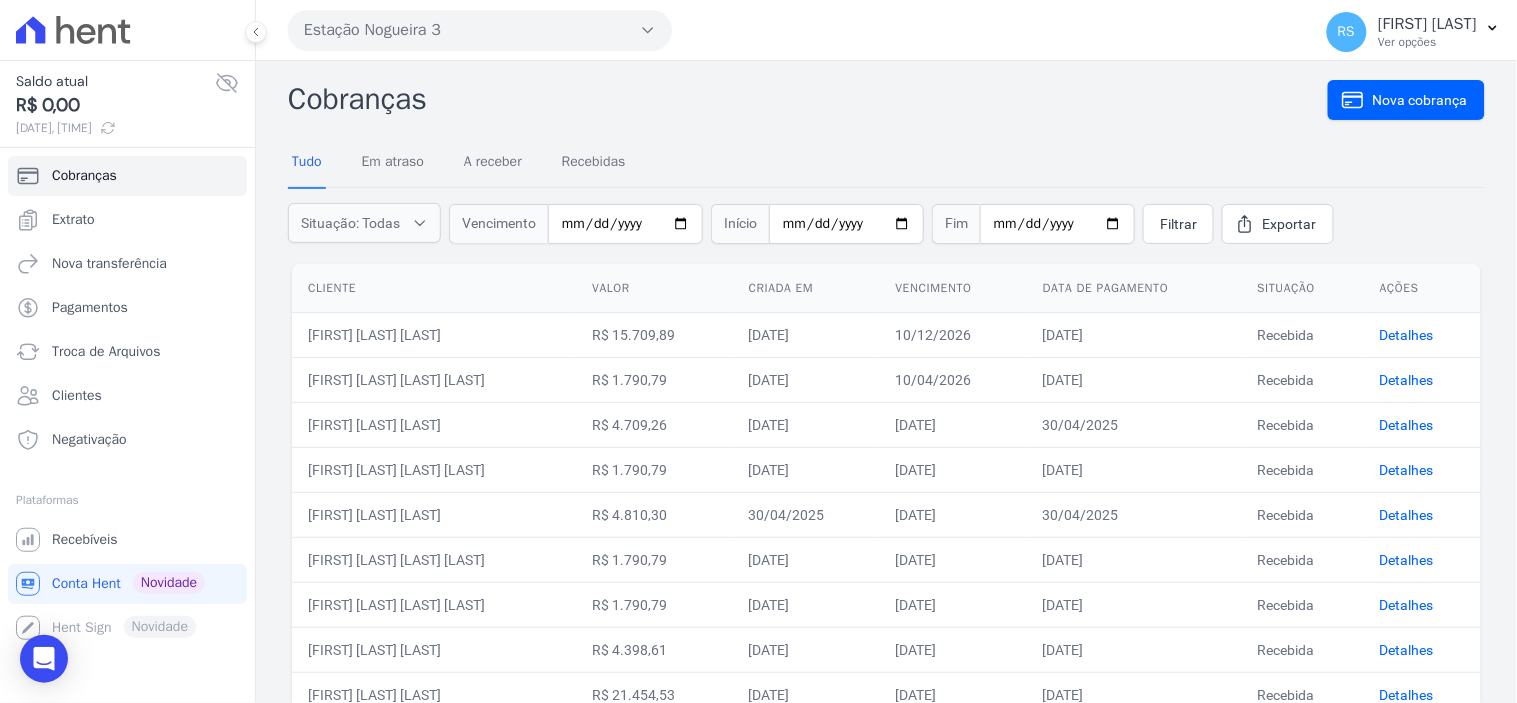 type on "[YEAR]-[MONTH]-[DAY]" 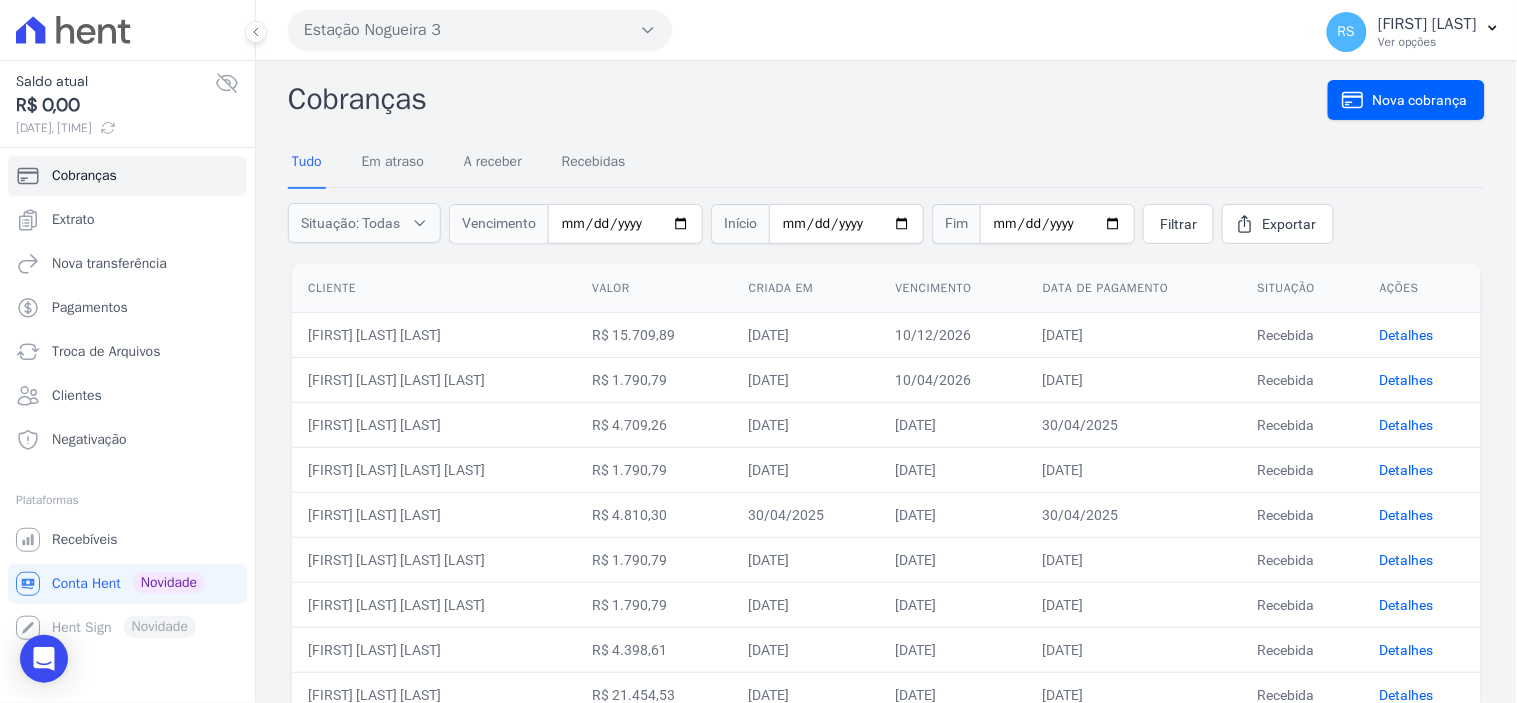 type on "[YEAR]-[MONTH]-[DAY]" 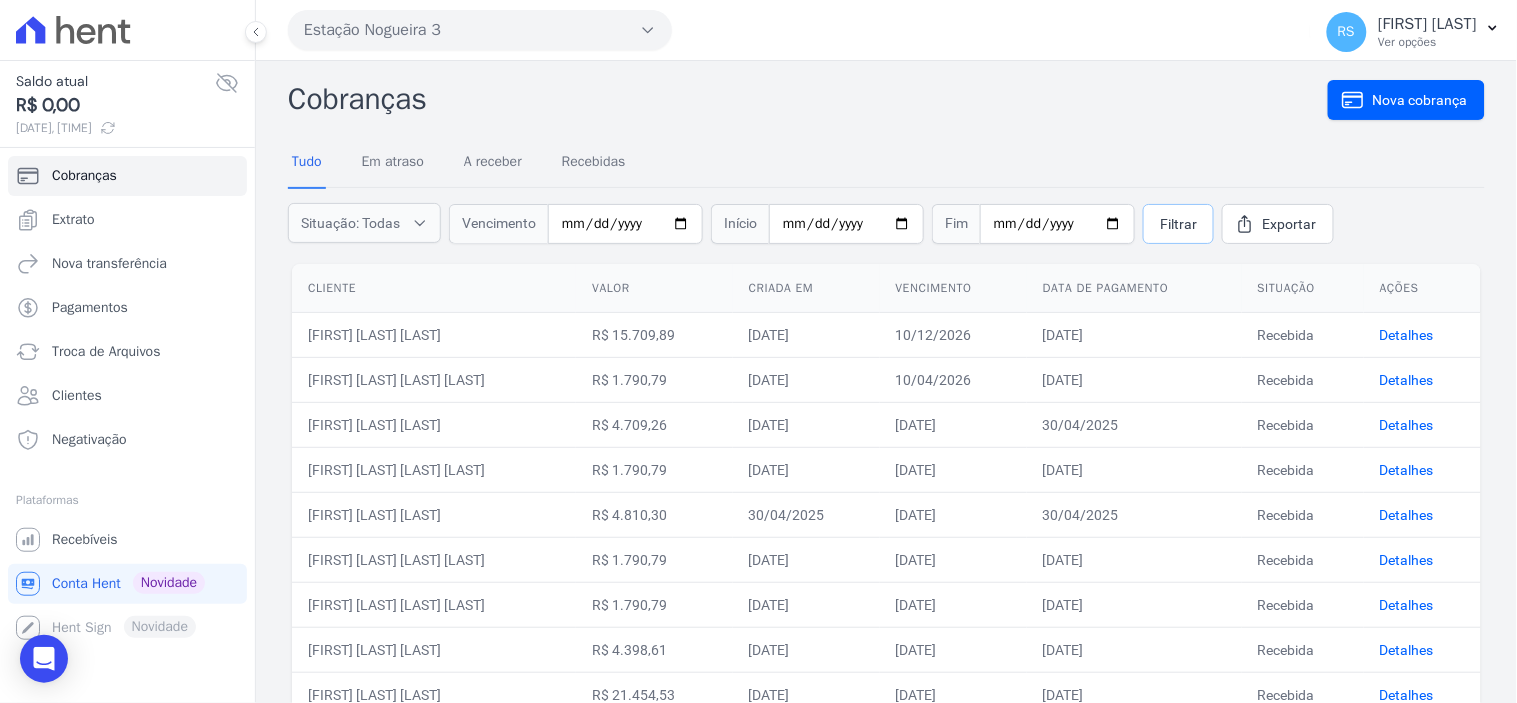 click on "Filtrar" at bounding box center (1178, 224) 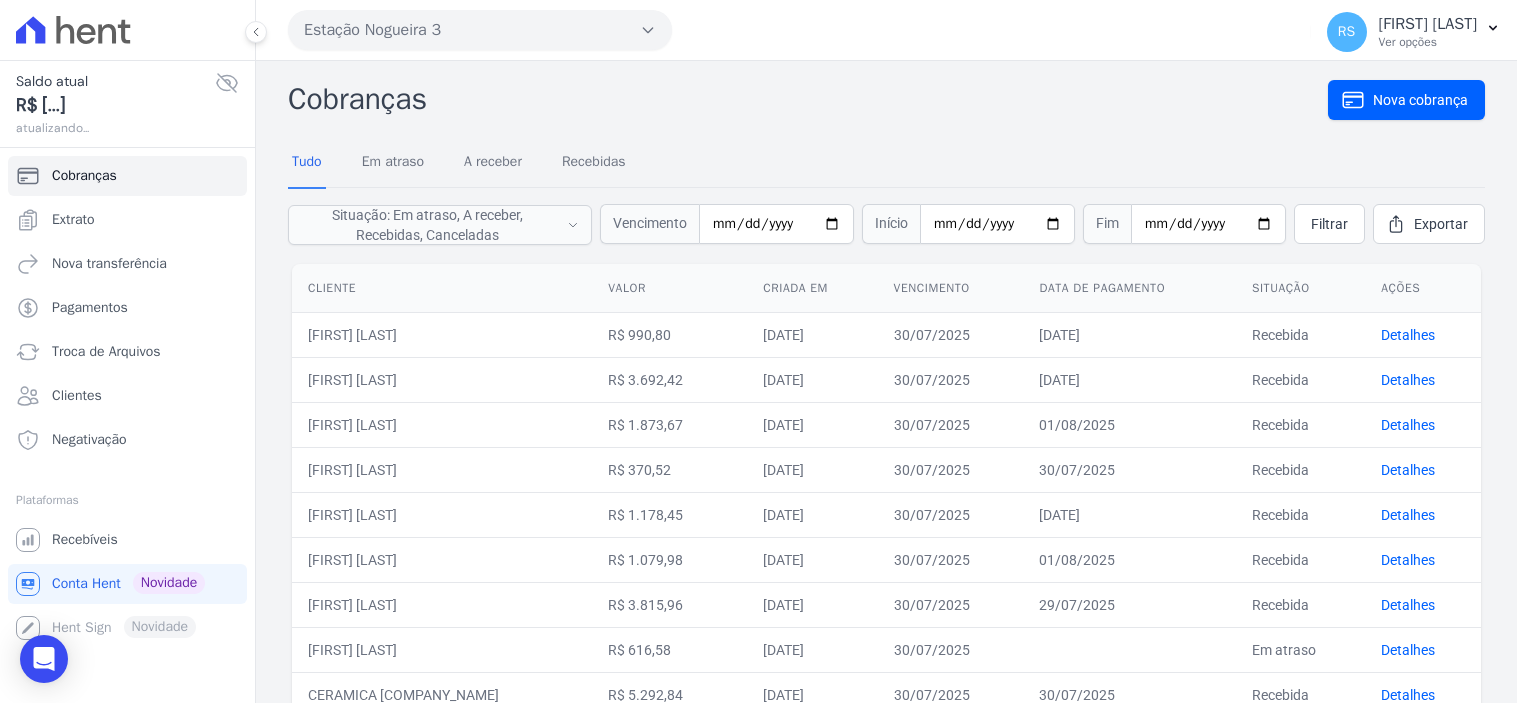 scroll, scrollTop: 0, scrollLeft: 0, axis: both 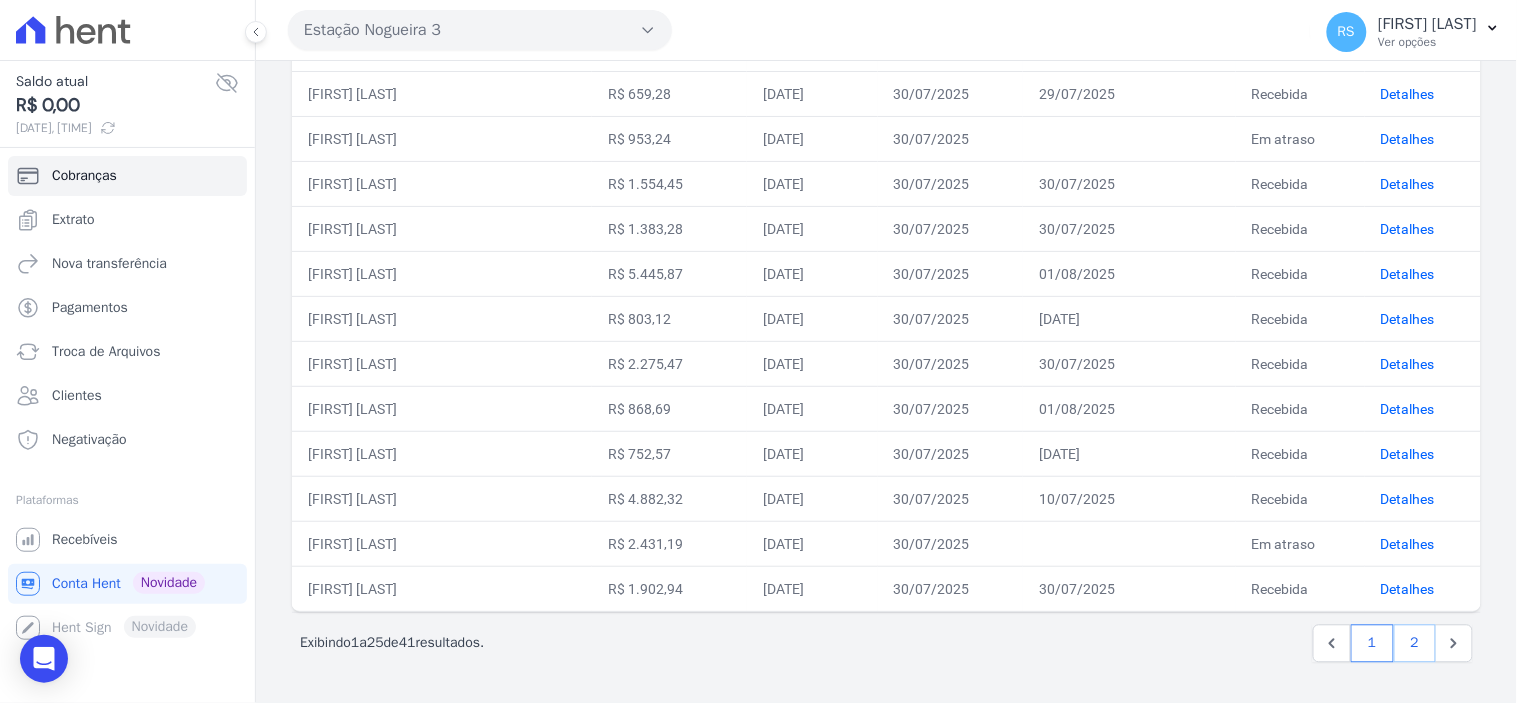 click on "2" at bounding box center [1415, 644] 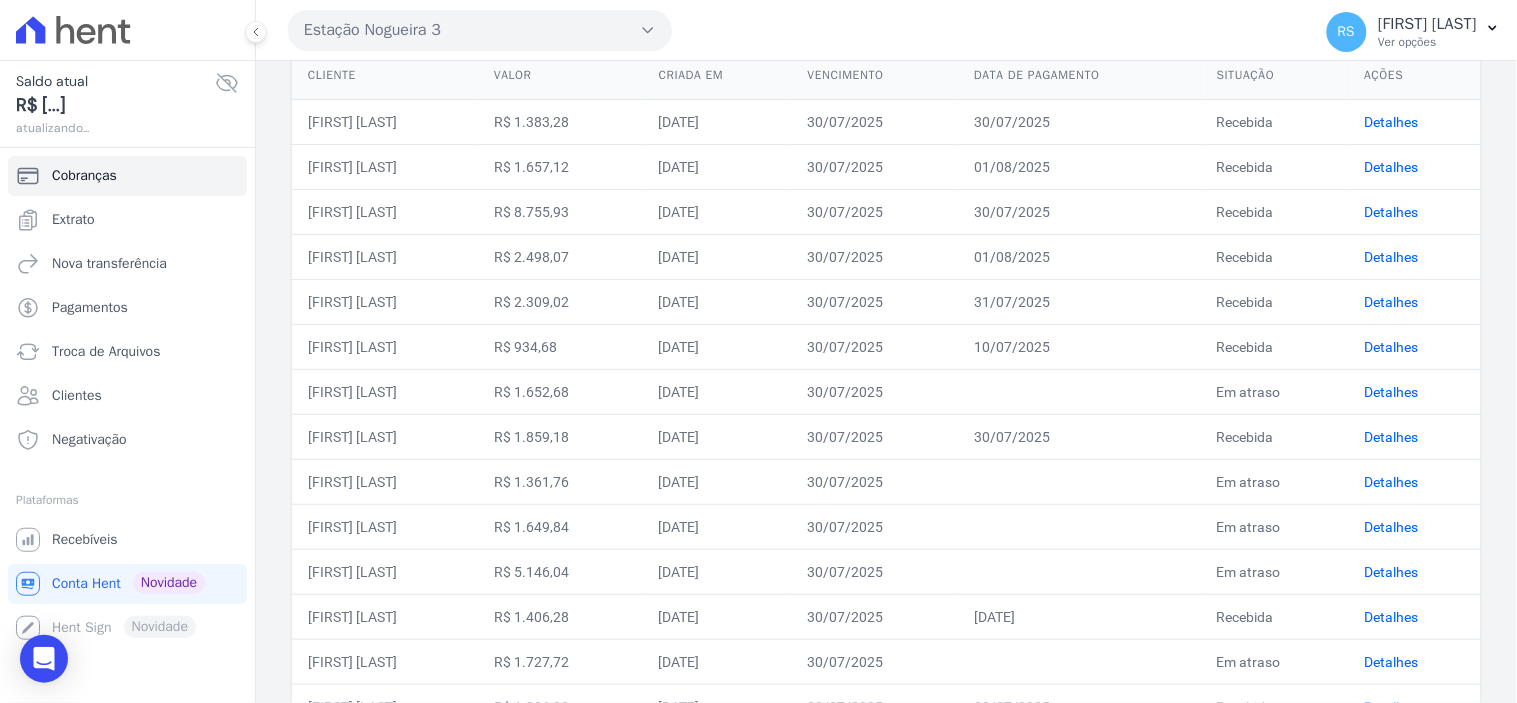 scroll, scrollTop: 423, scrollLeft: 0, axis: vertical 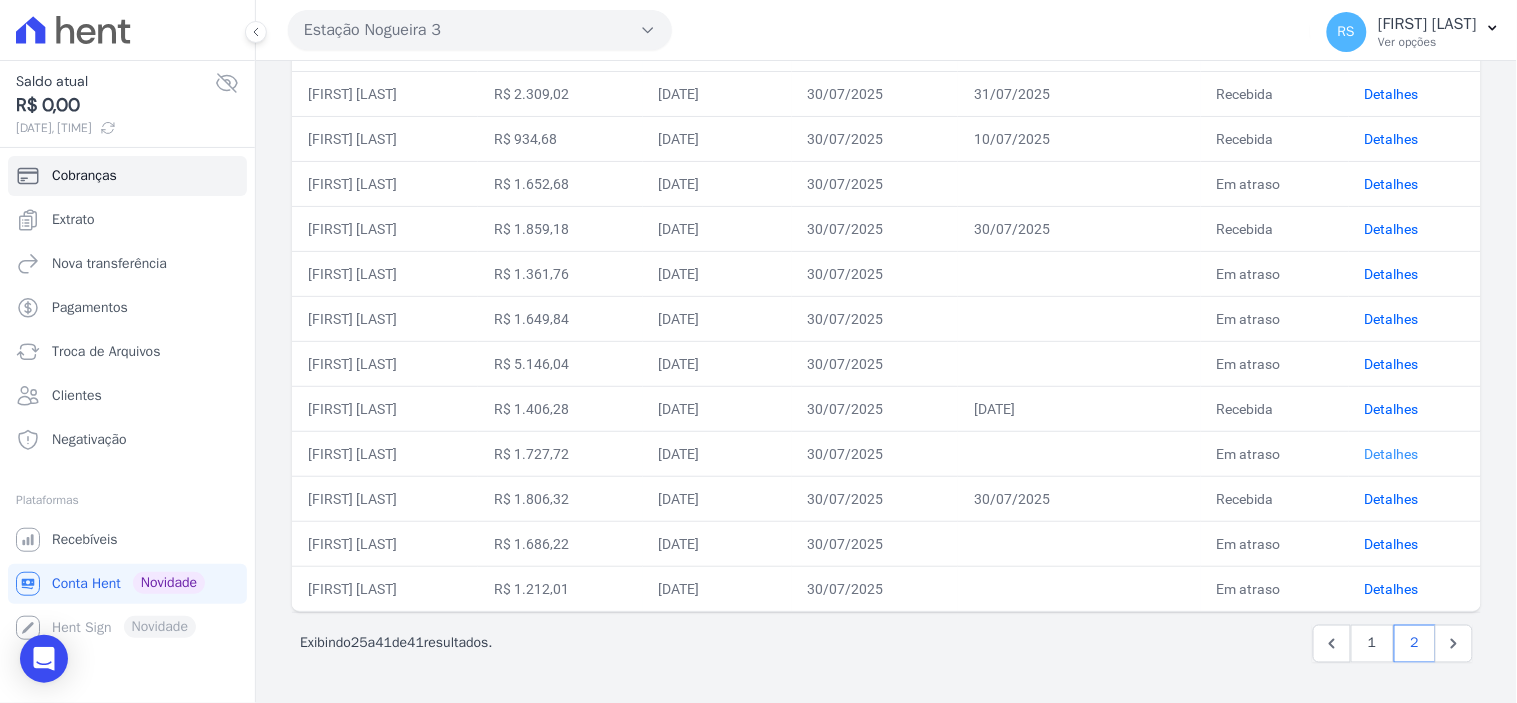 click on "Detalhes" at bounding box center [1392, 454] 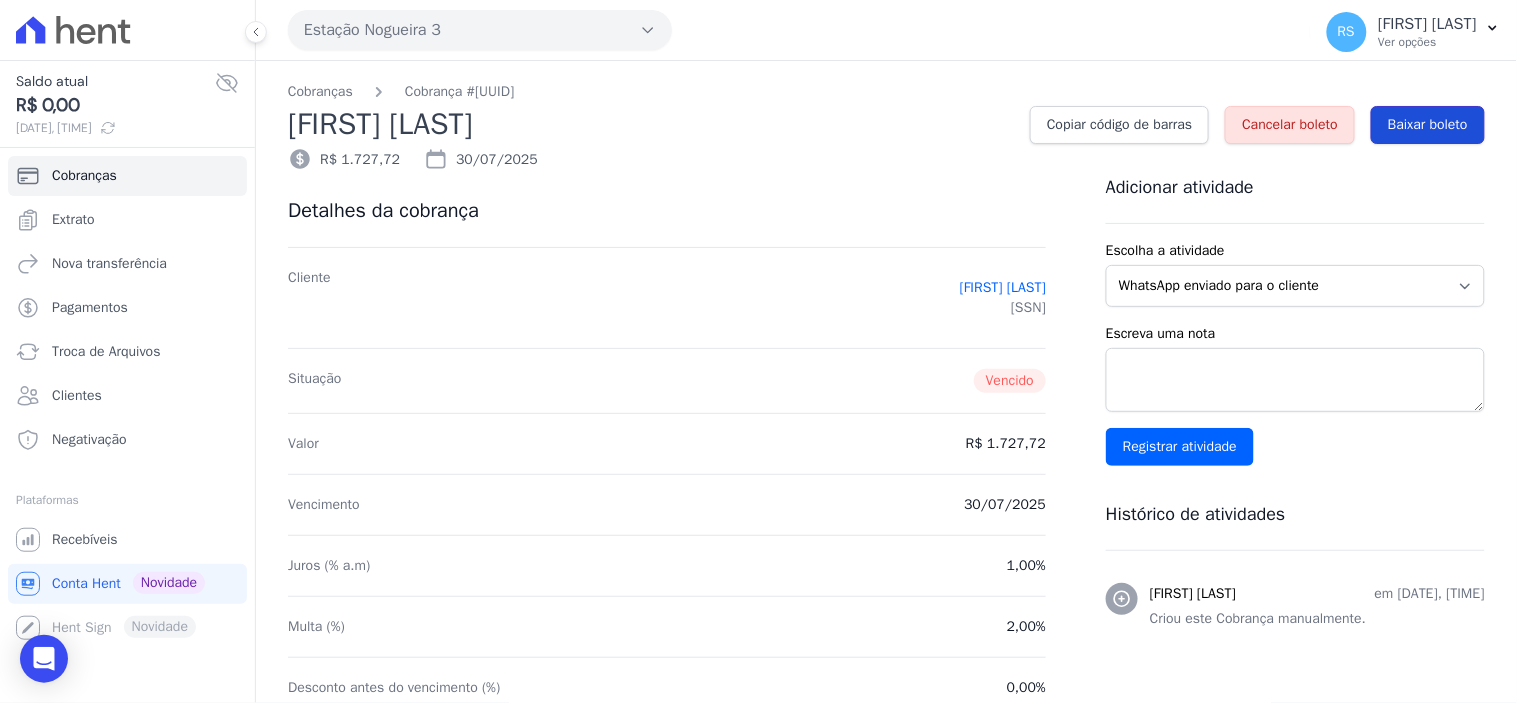 click on "Baixar boleto" at bounding box center [1428, 125] 